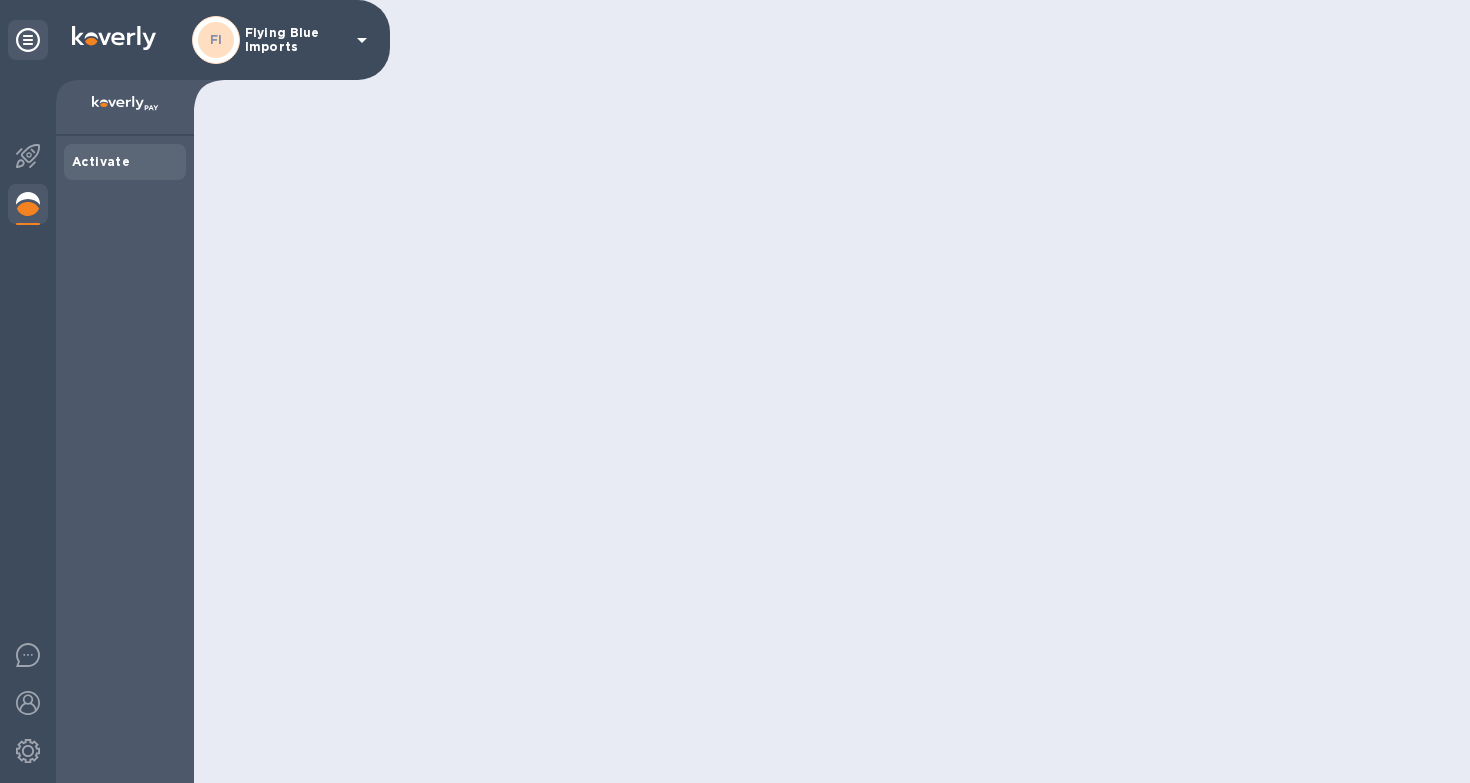 scroll, scrollTop: 0, scrollLeft: 0, axis: both 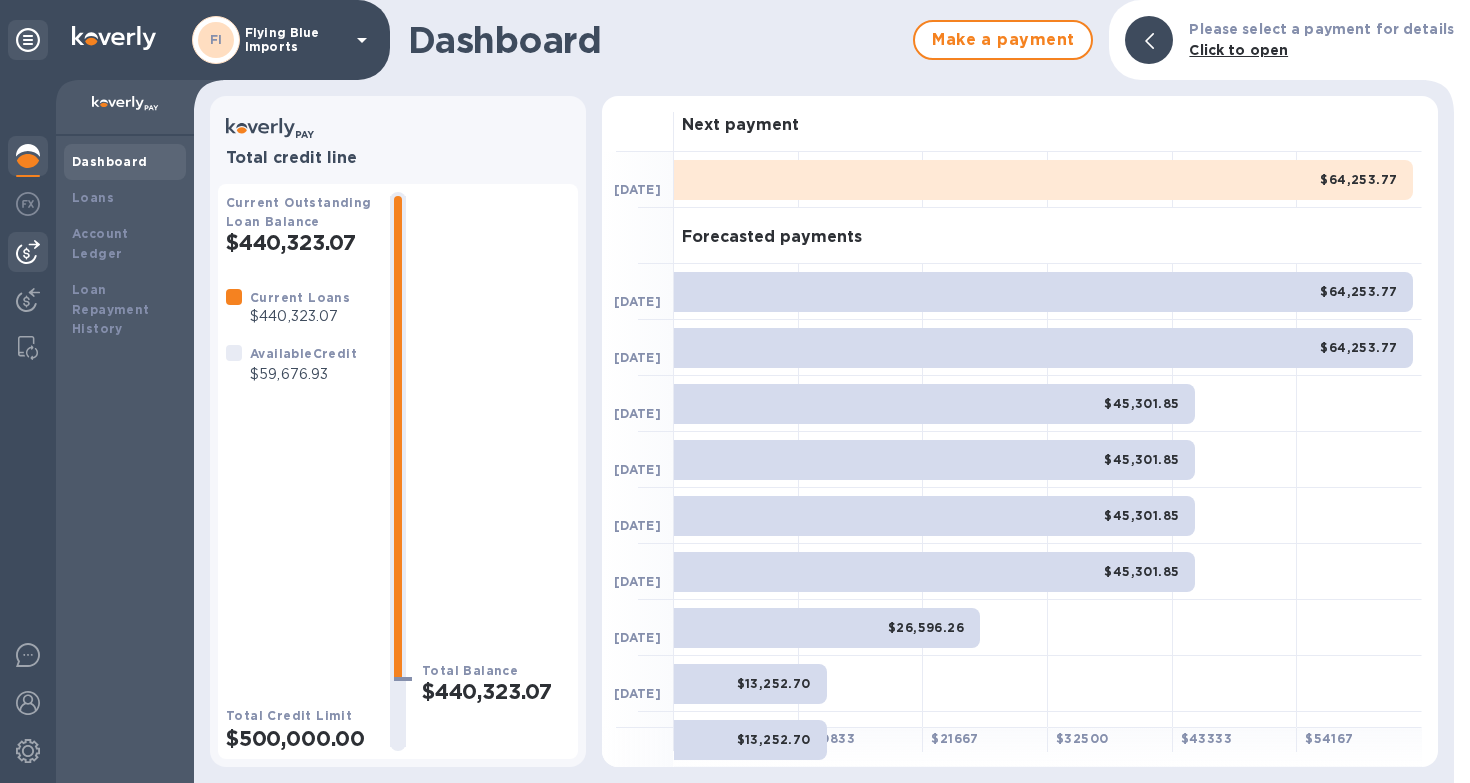 click at bounding box center (28, 252) 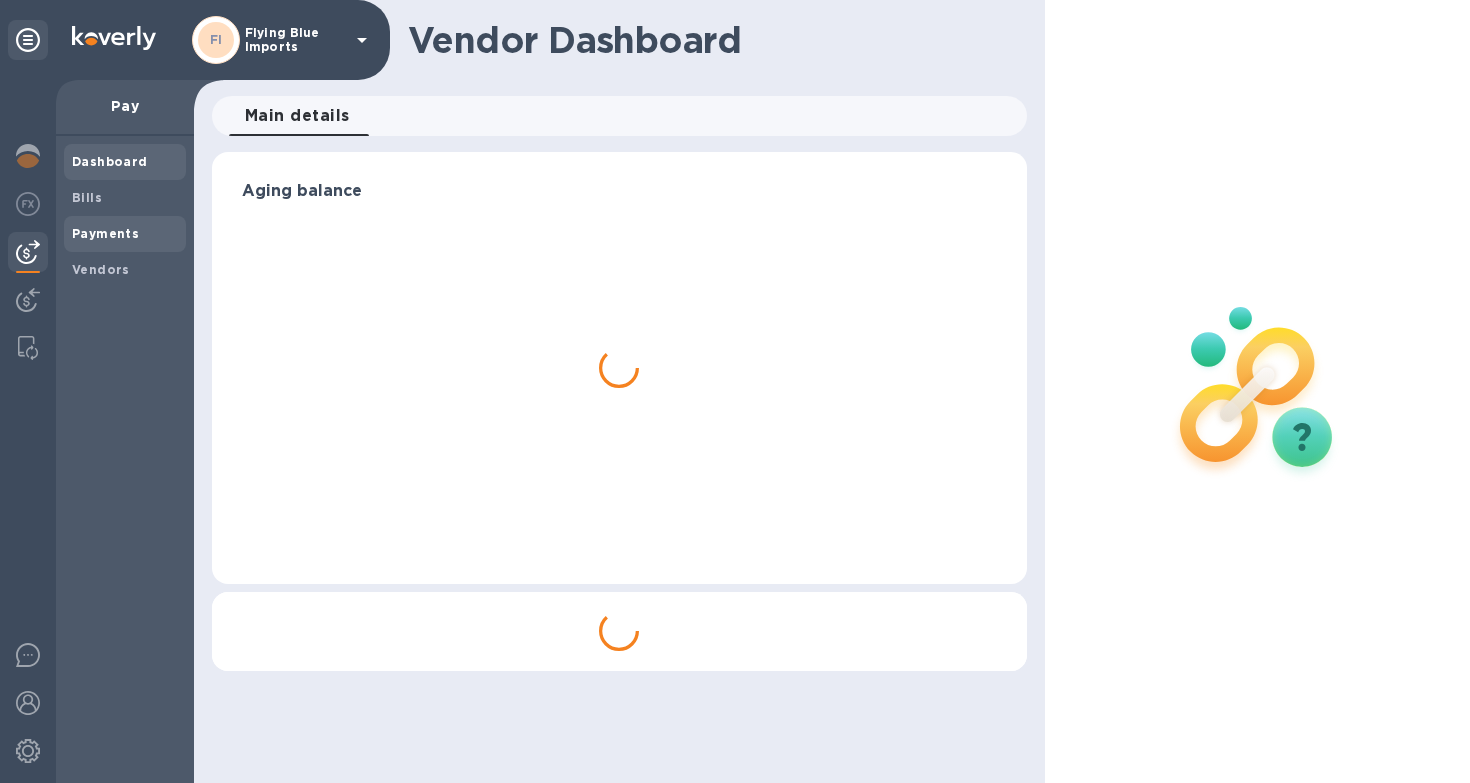 click on "Payments" at bounding box center (105, 233) 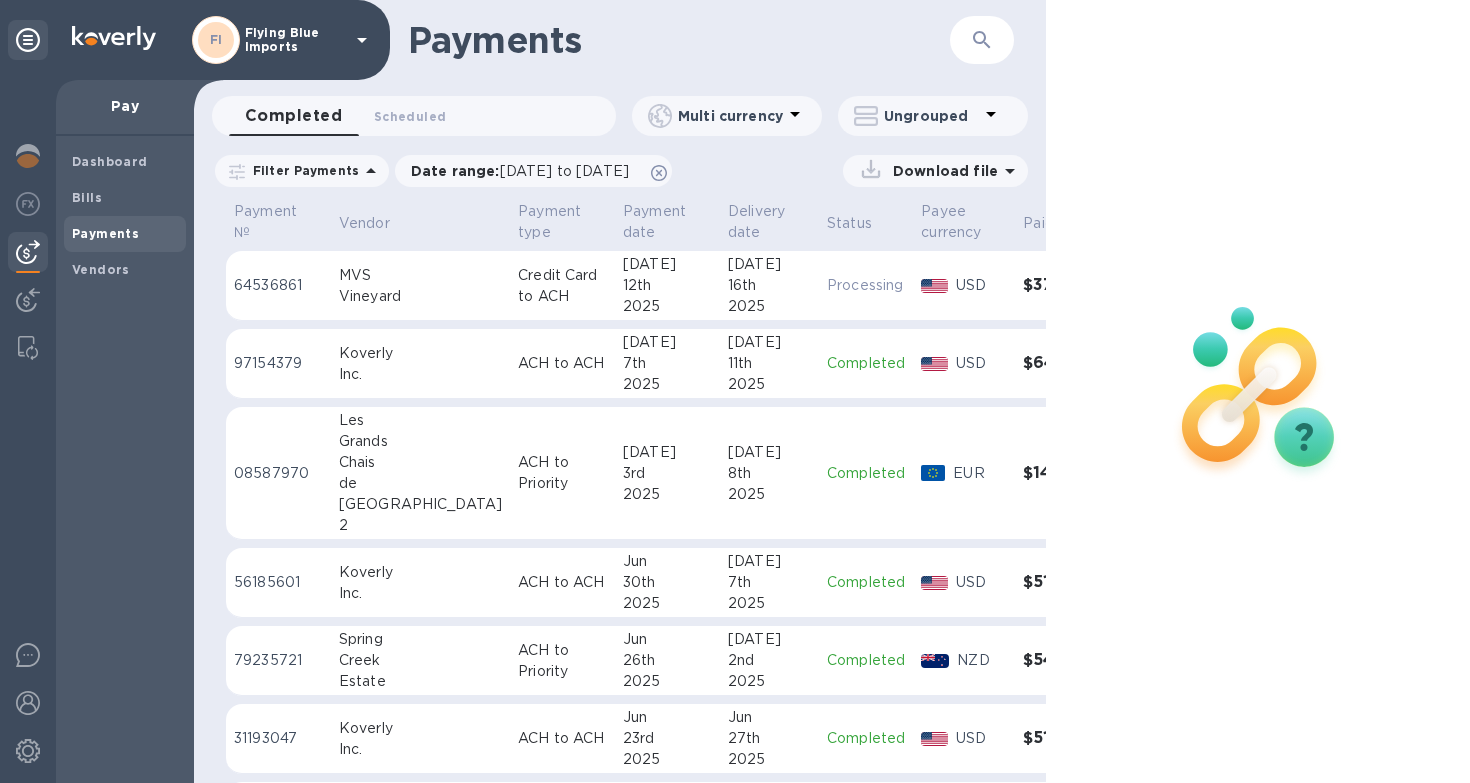 scroll, scrollTop: 0, scrollLeft: 0, axis: both 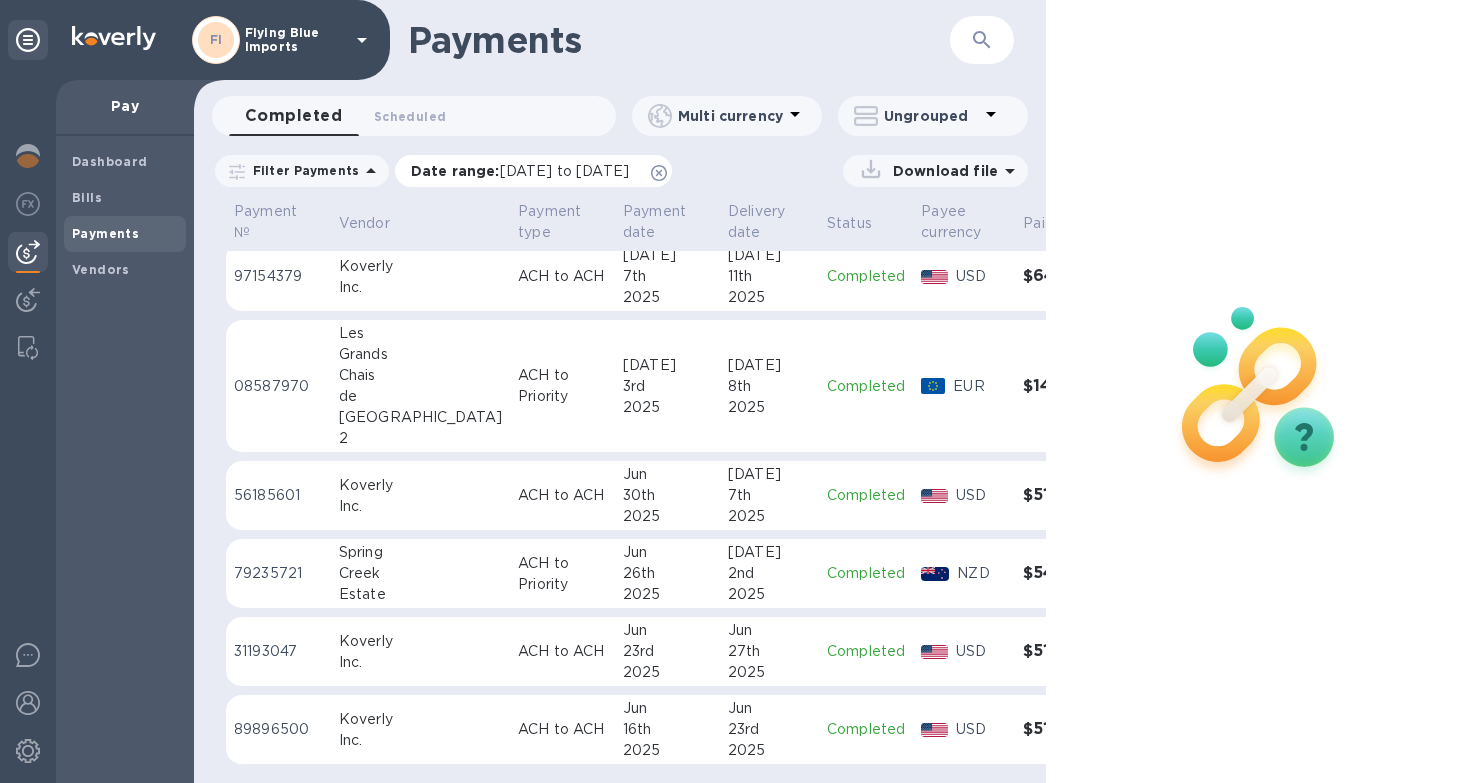 click 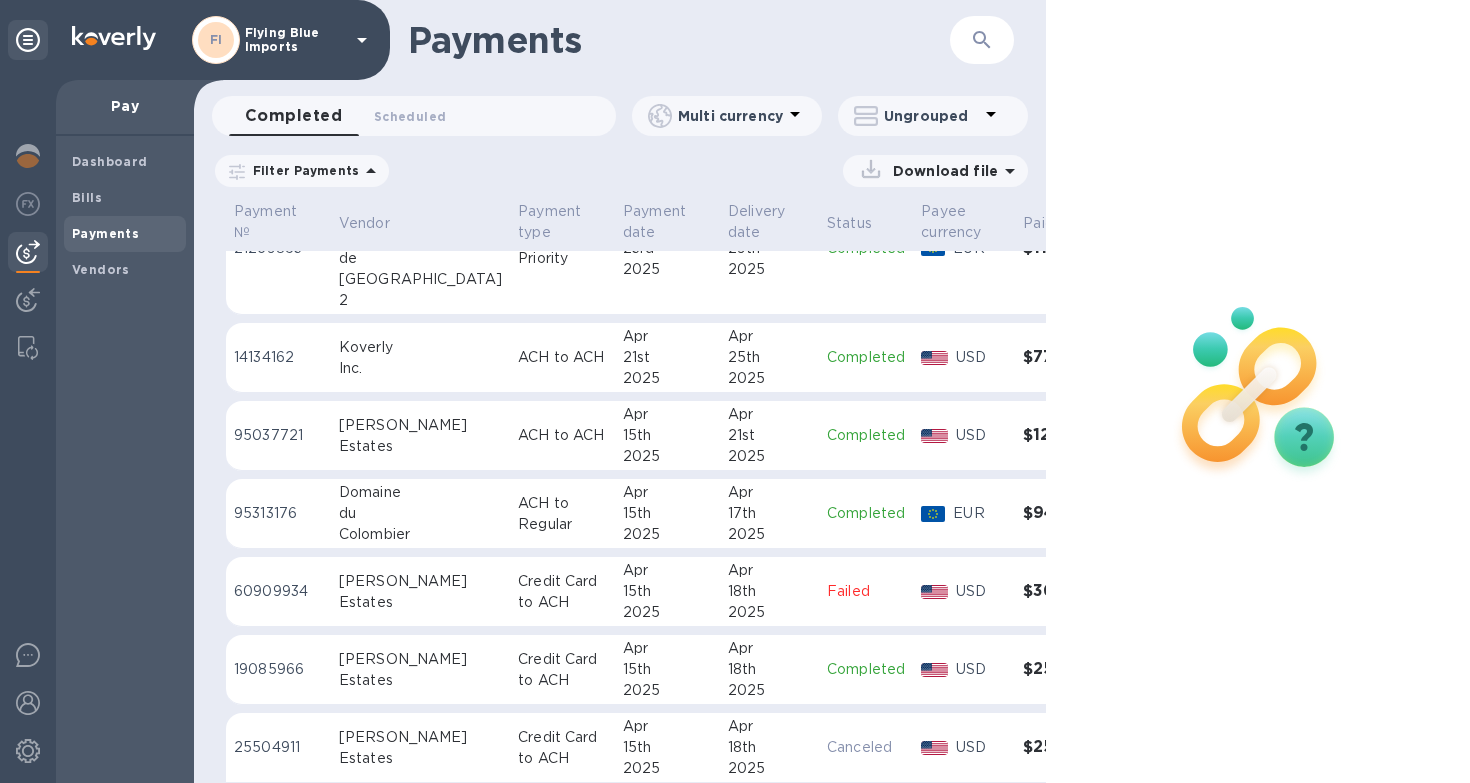 scroll, scrollTop: 2636, scrollLeft: 0, axis: vertical 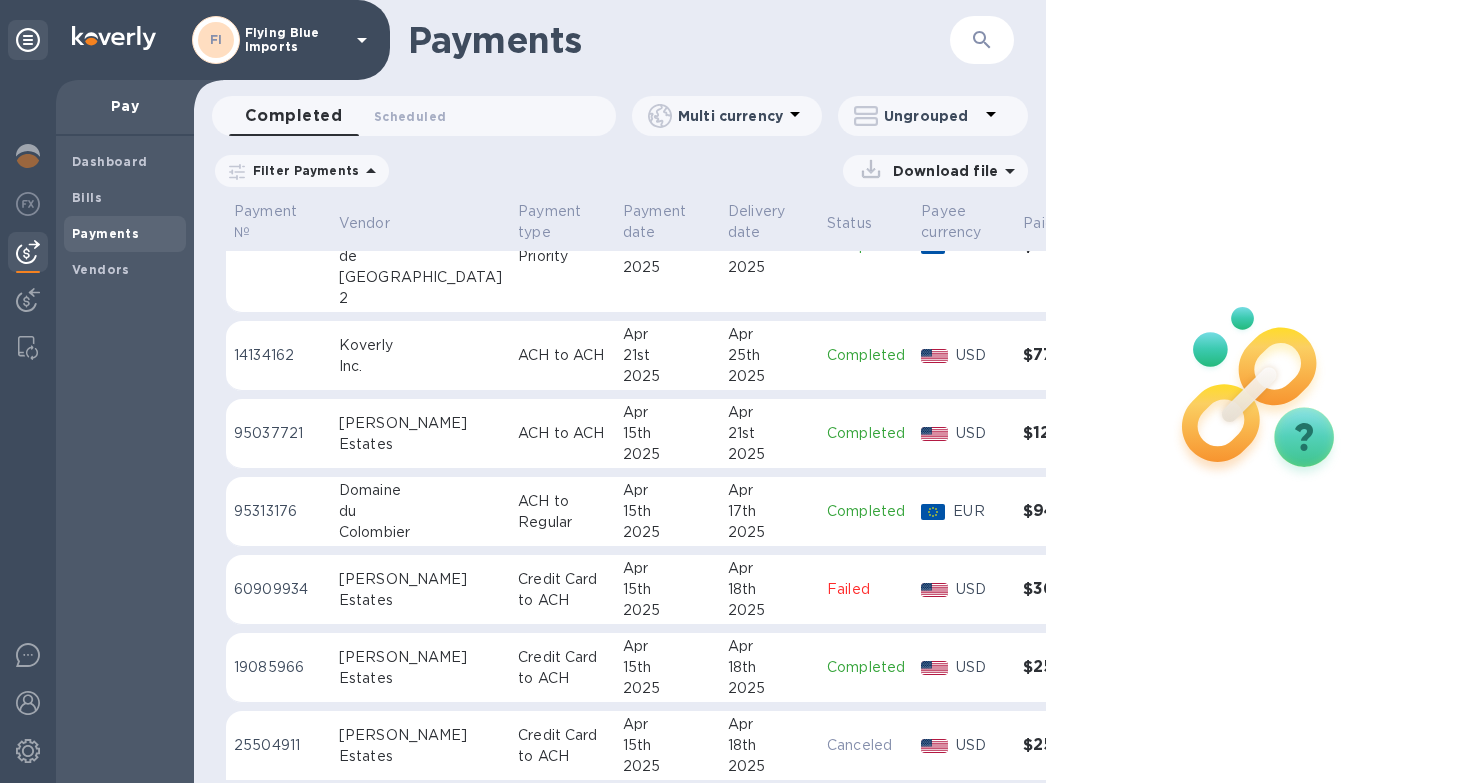 click on "21st" at bounding box center (769, 433) 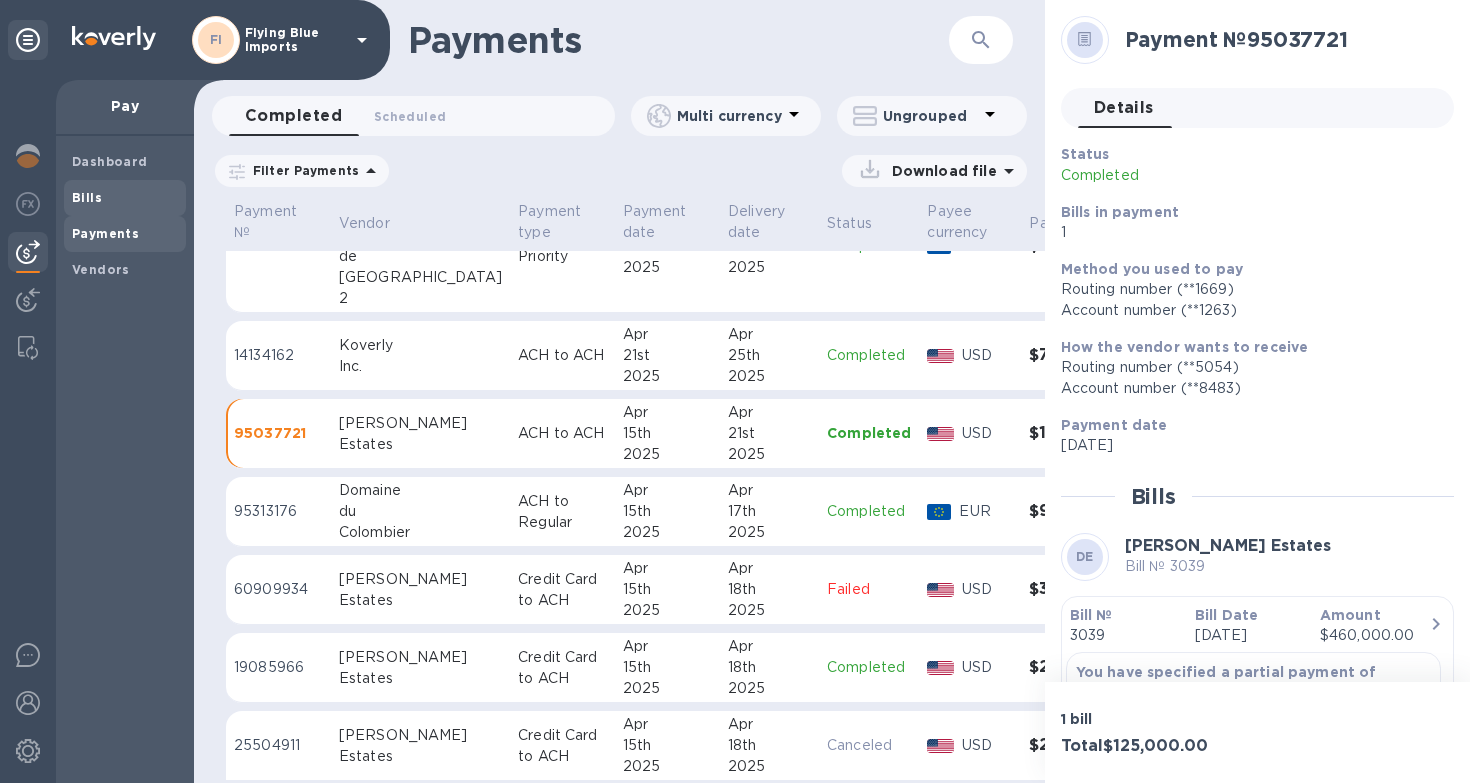 click on "Bills" at bounding box center [87, 197] 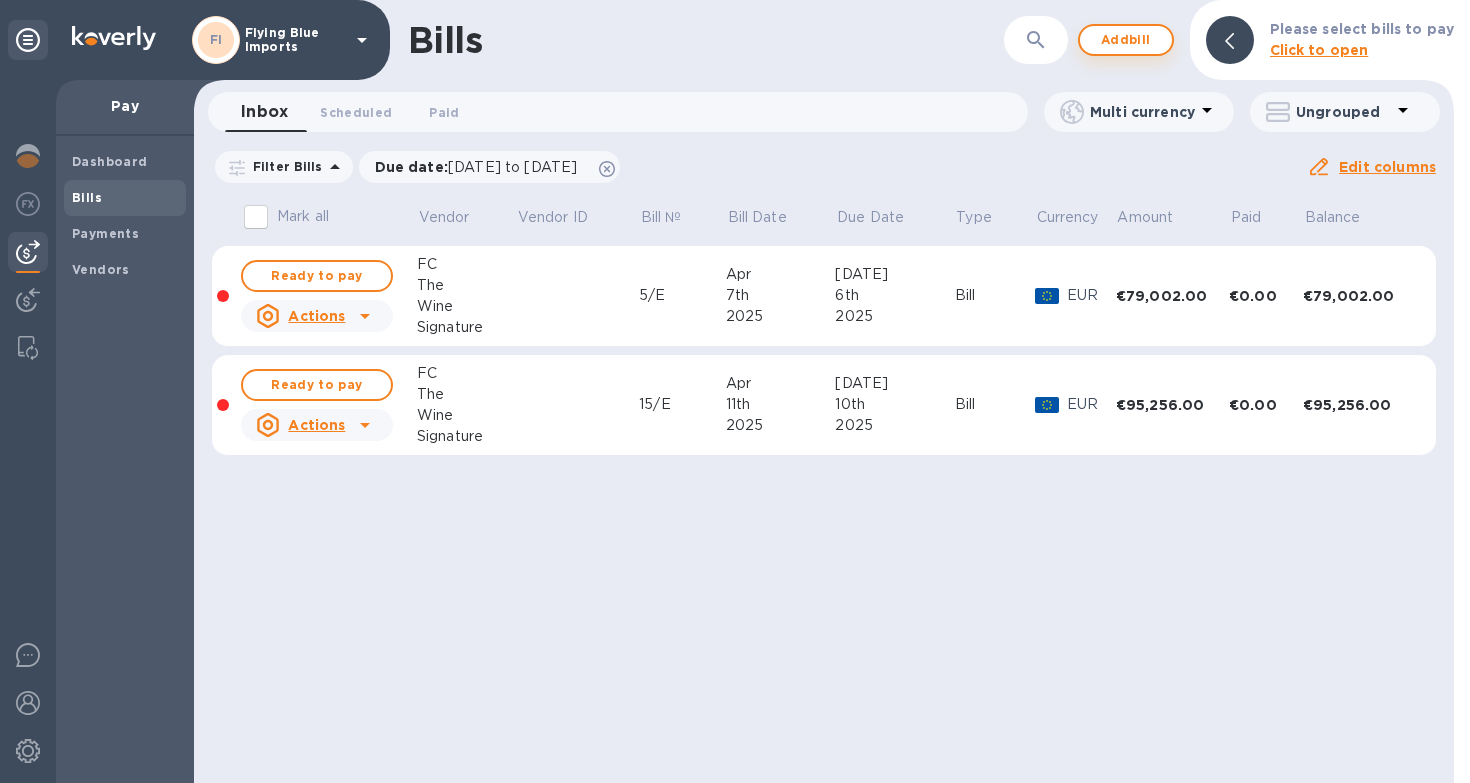 click on "Add   bill" at bounding box center (1126, 40) 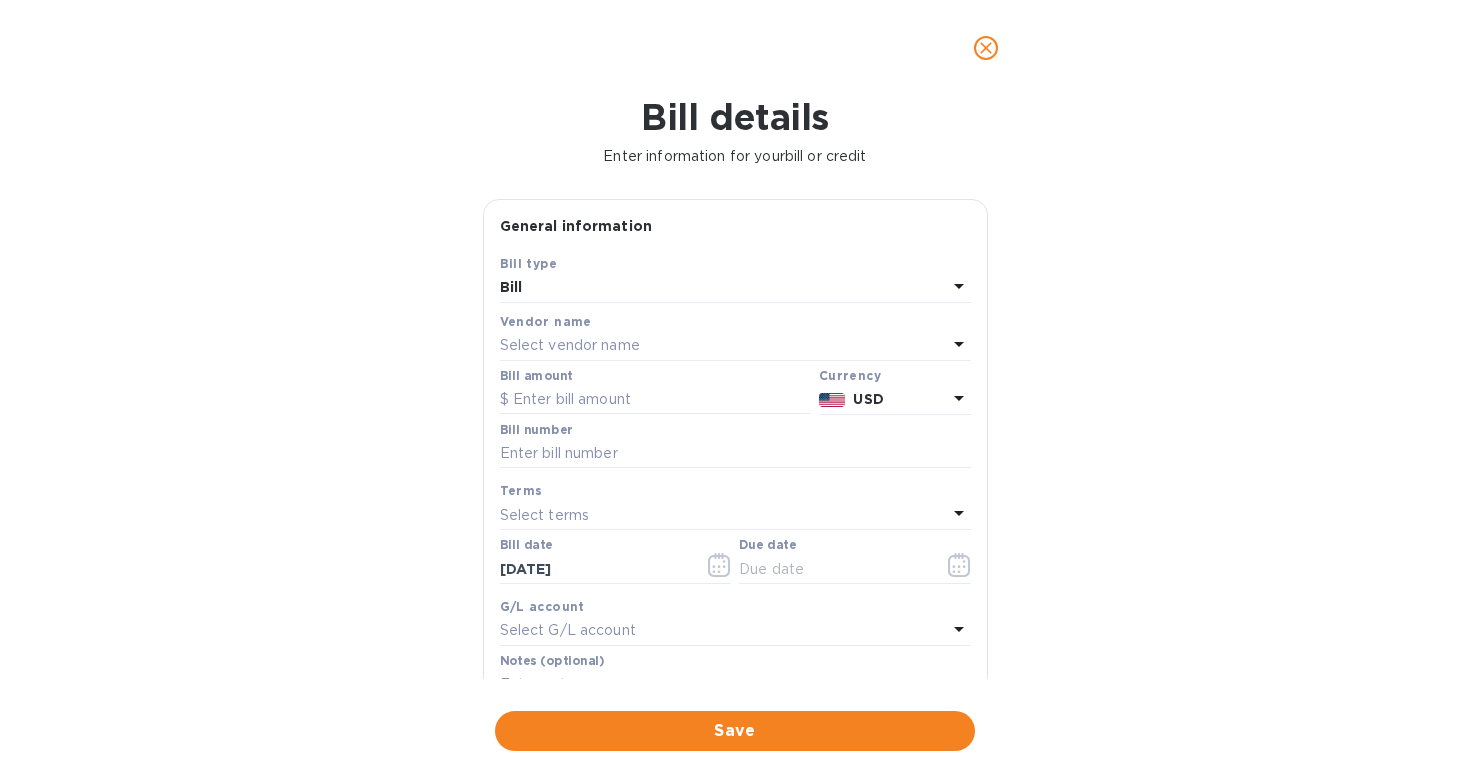 click on "Select vendor name" at bounding box center (570, 345) 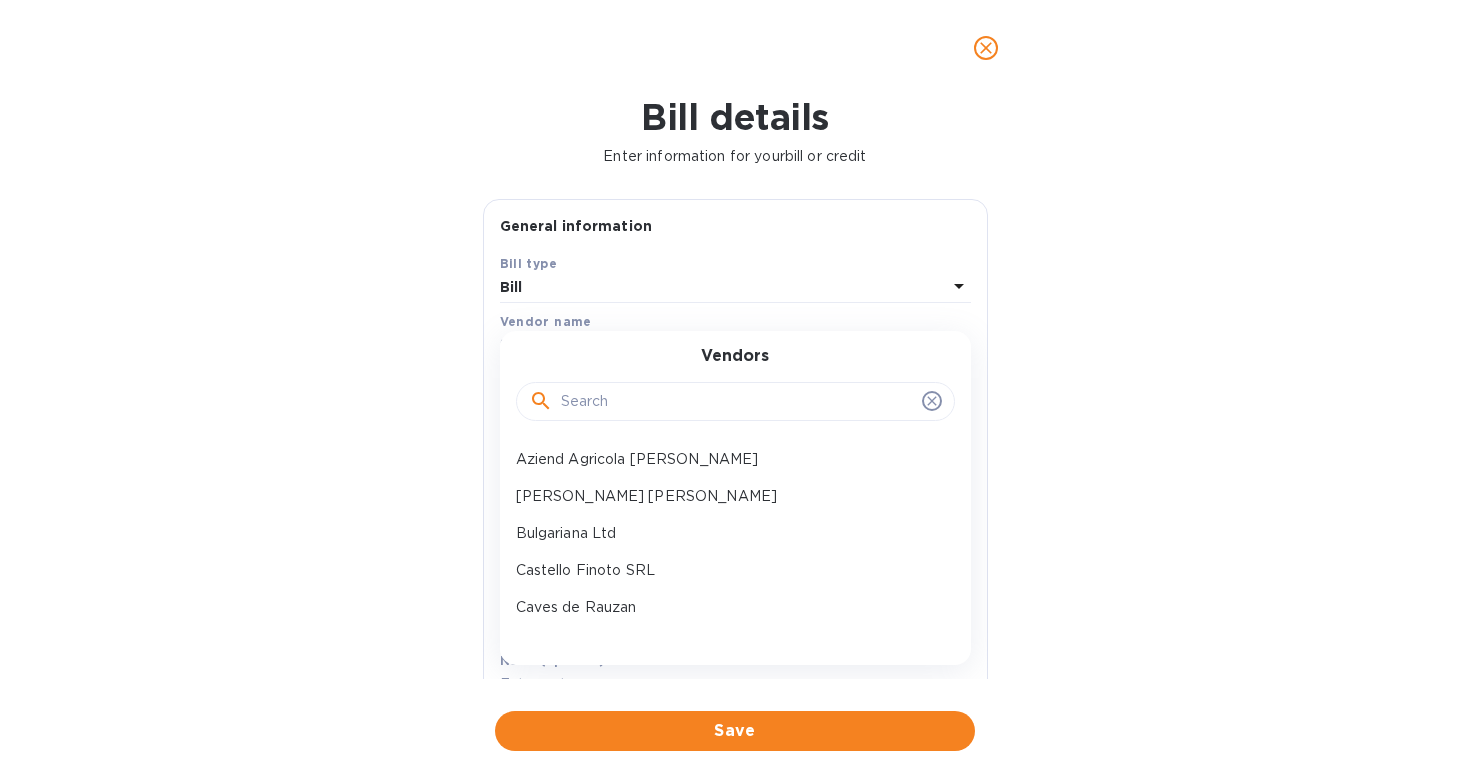 click at bounding box center [737, 402] 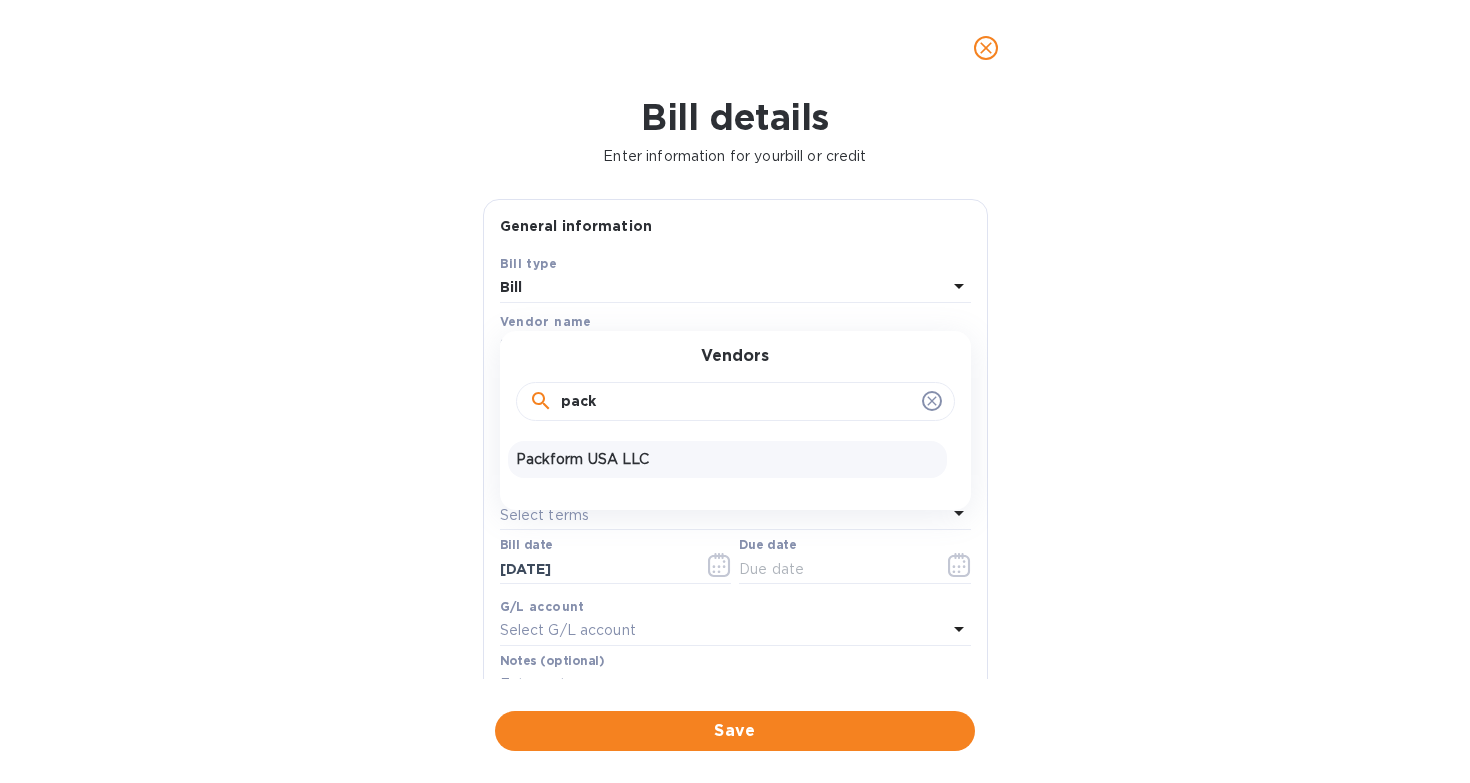 type on "pack" 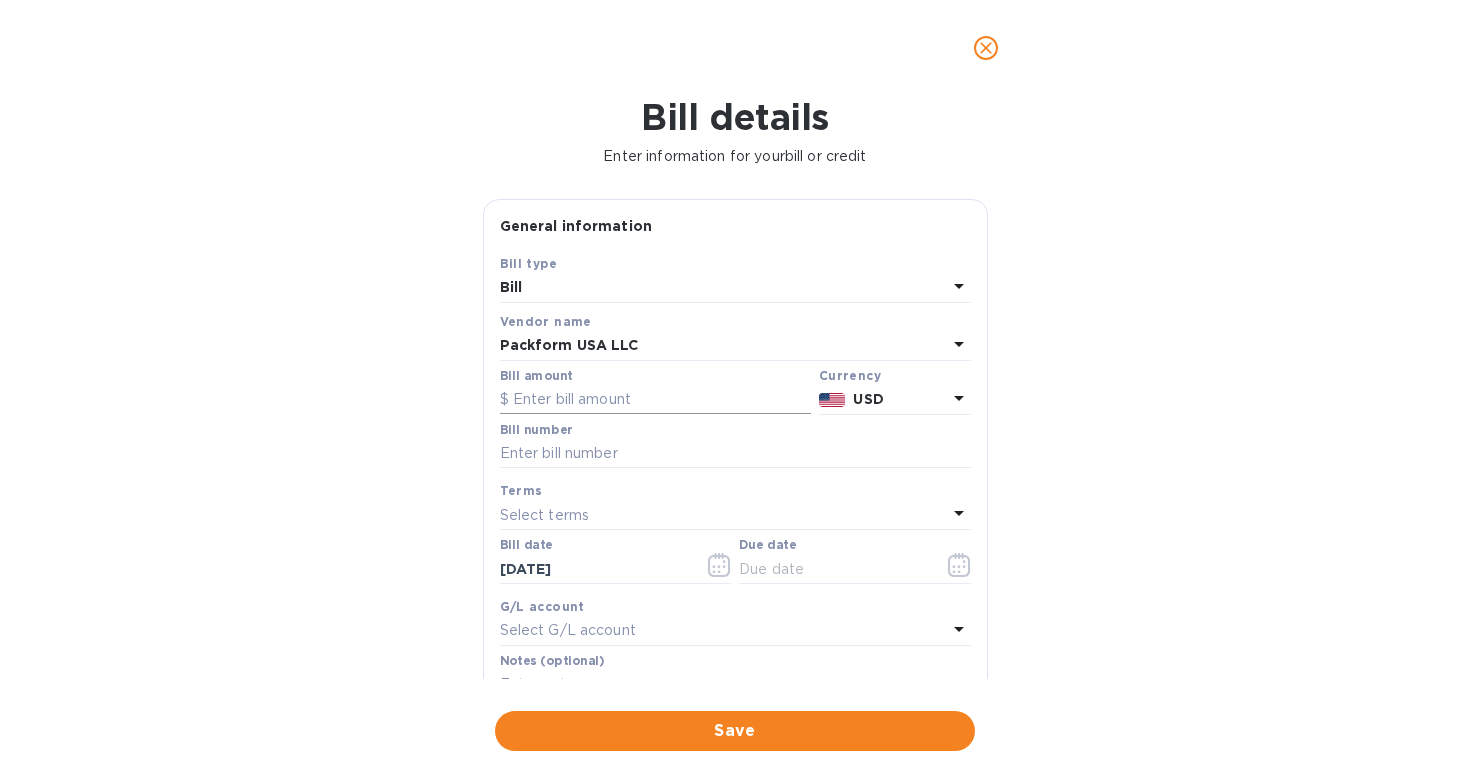 click at bounding box center (655, 400) 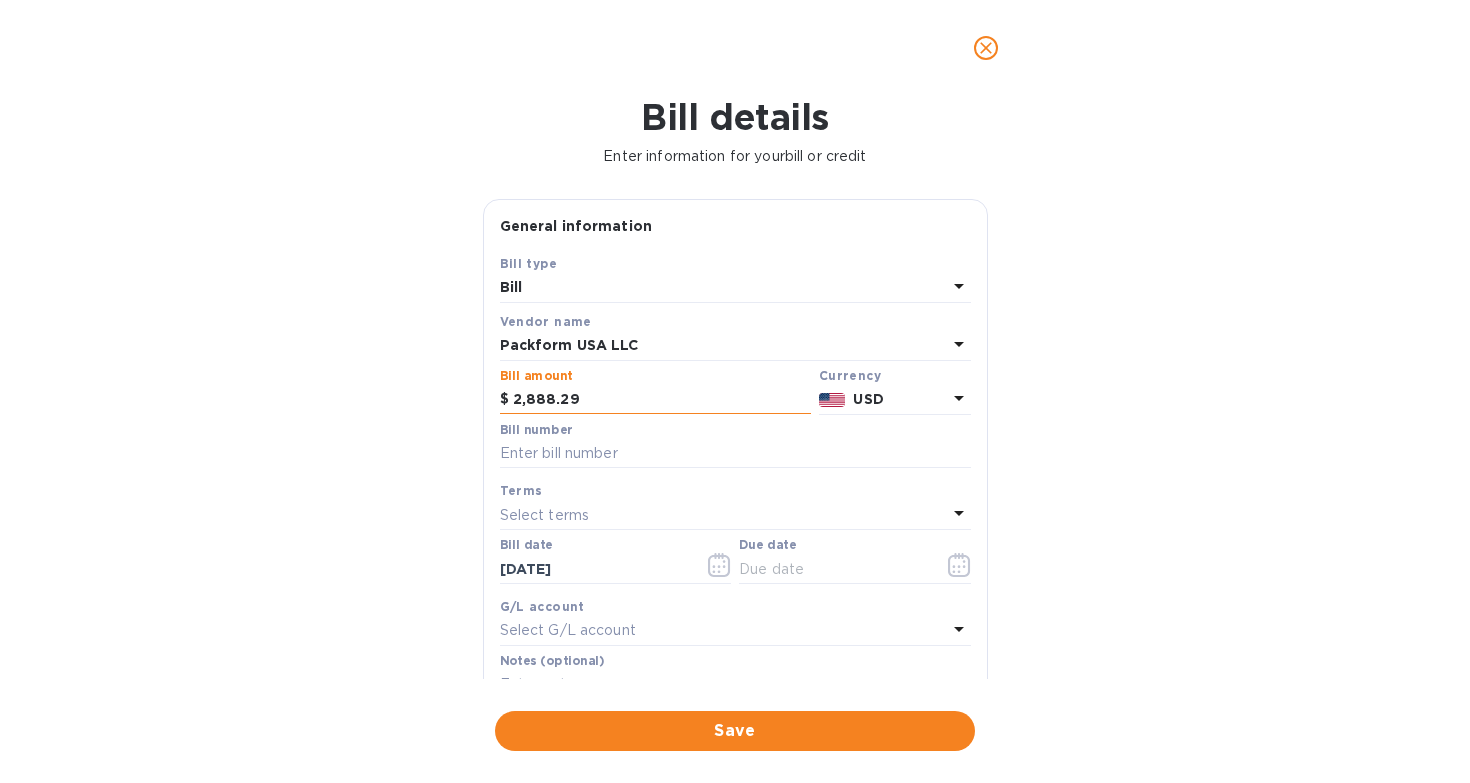 type on "2,888.29" 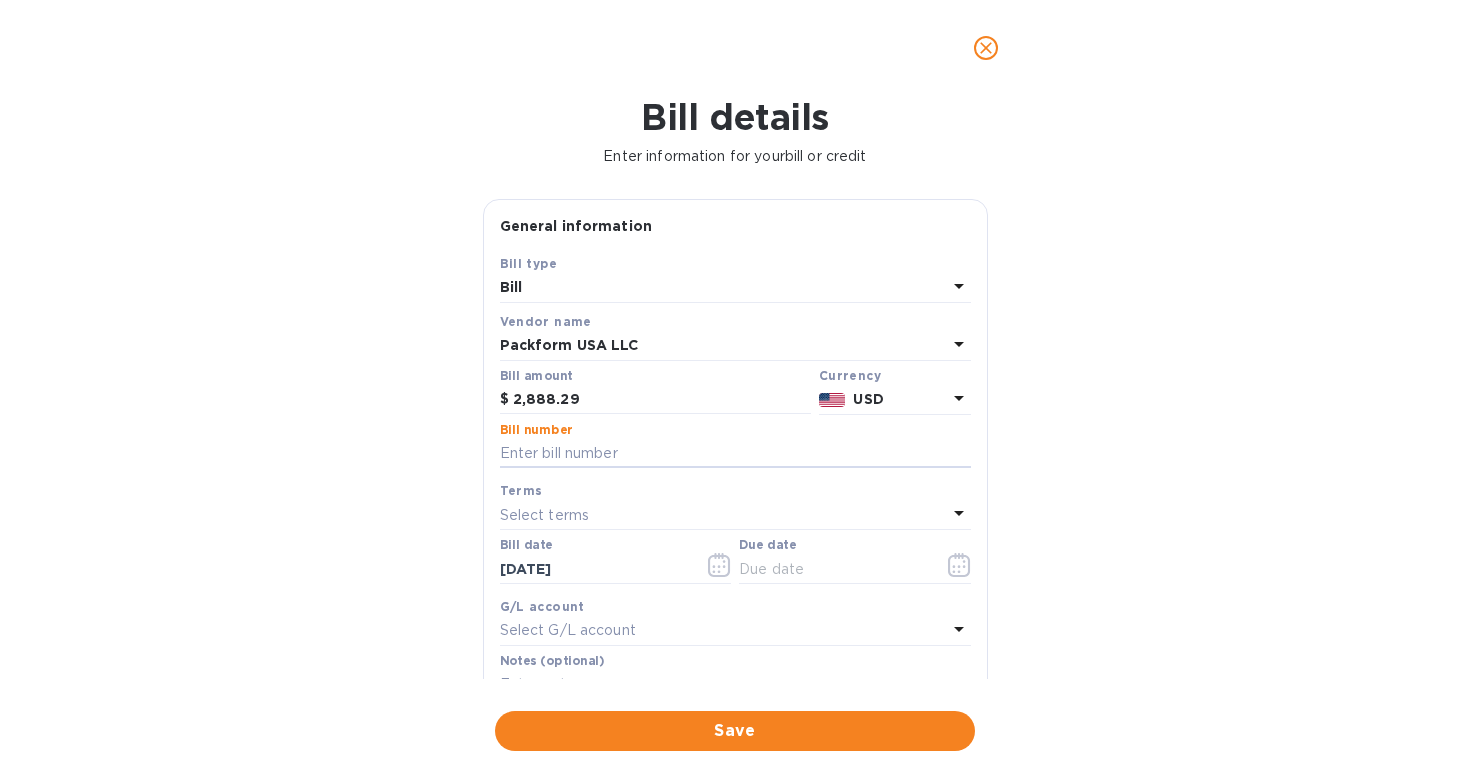 paste on "INV-76652" 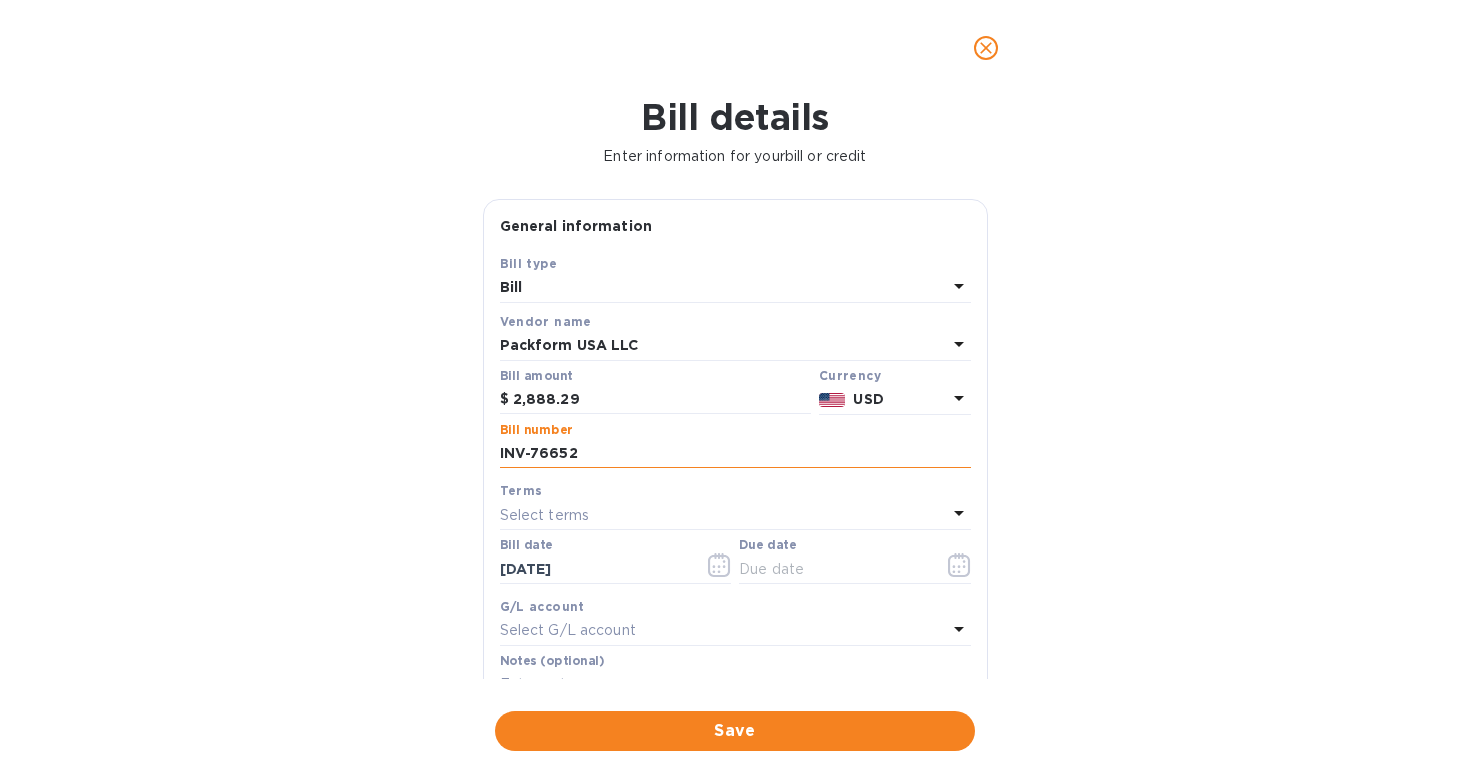 scroll, scrollTop: 69, scrollLeft: 0, axis: vertical 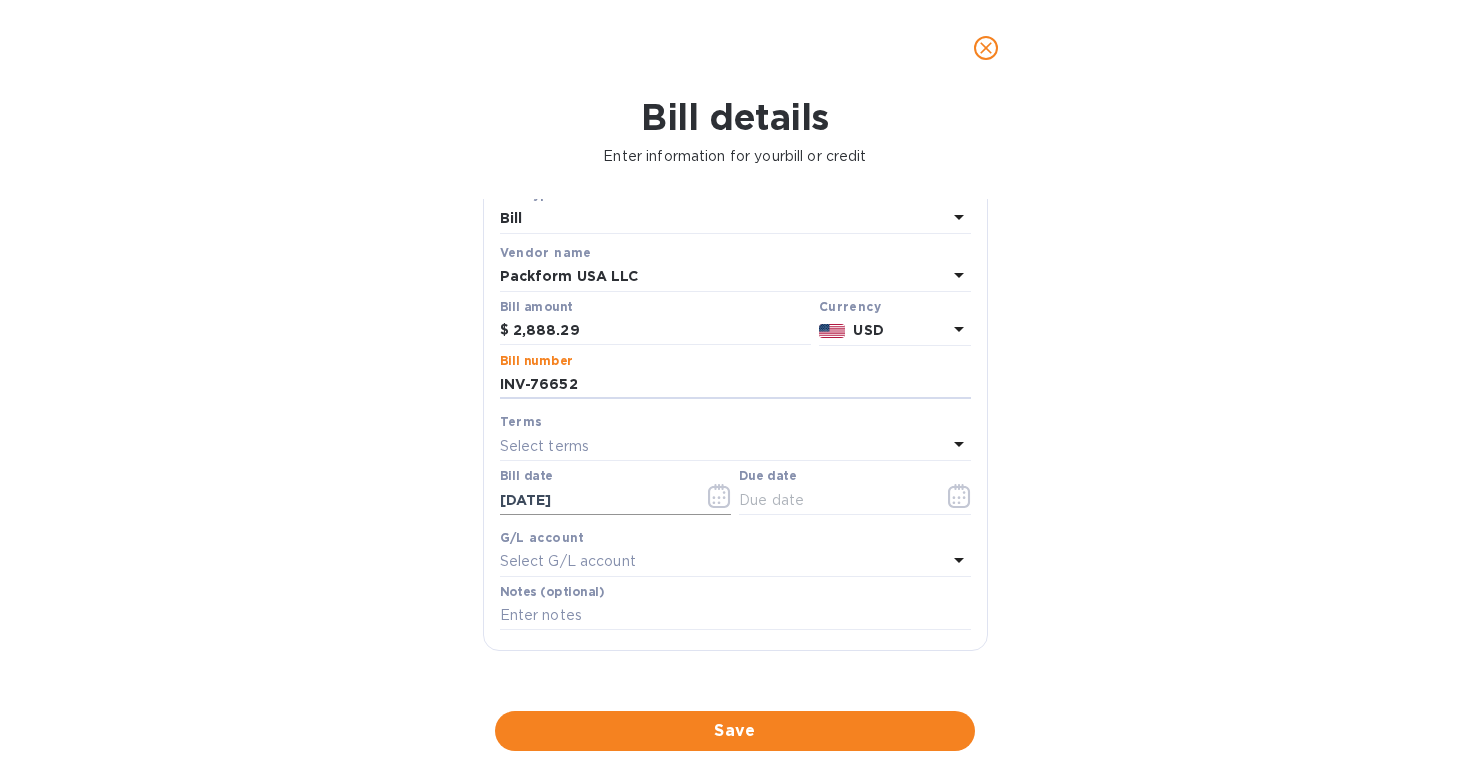 type on "INV-76652" 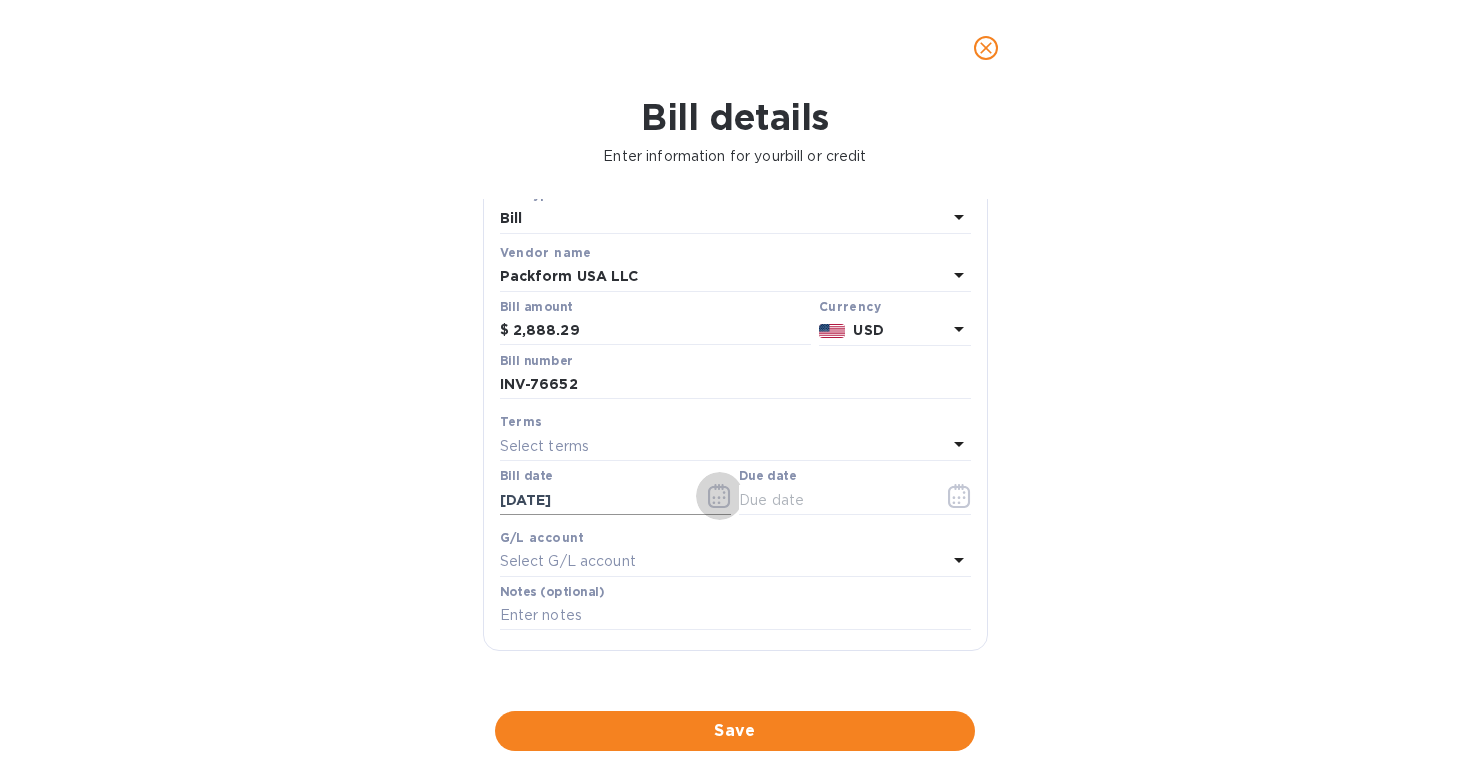 click 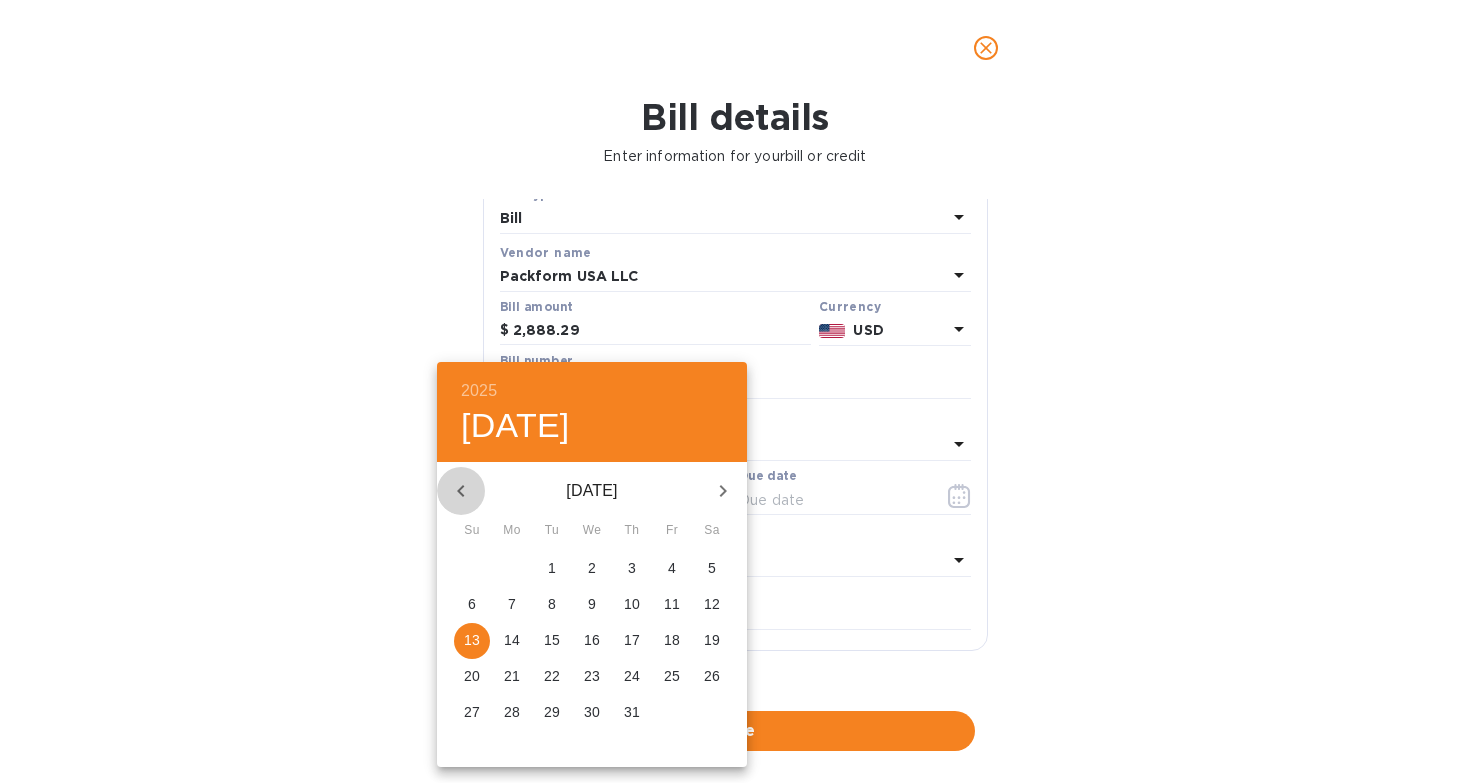 click 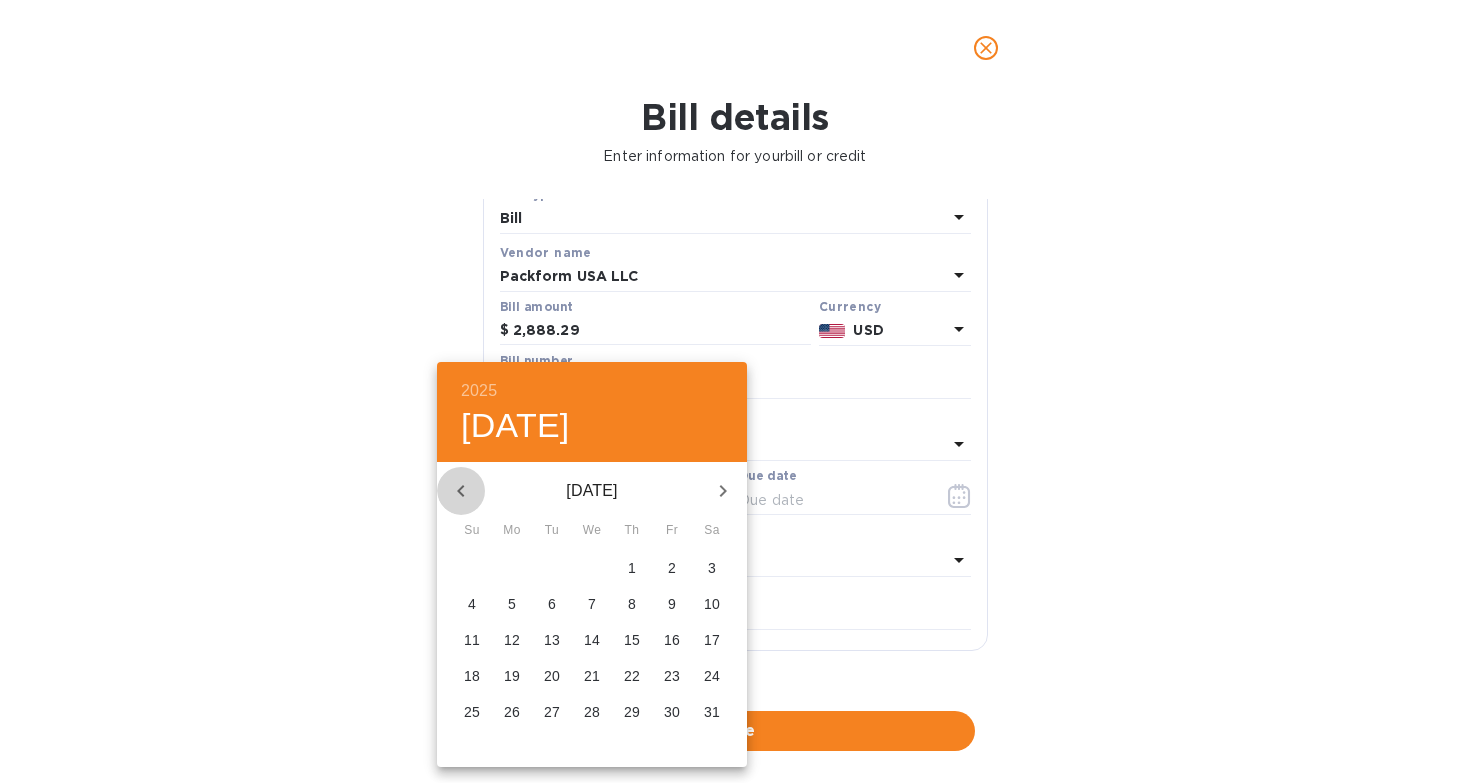 click 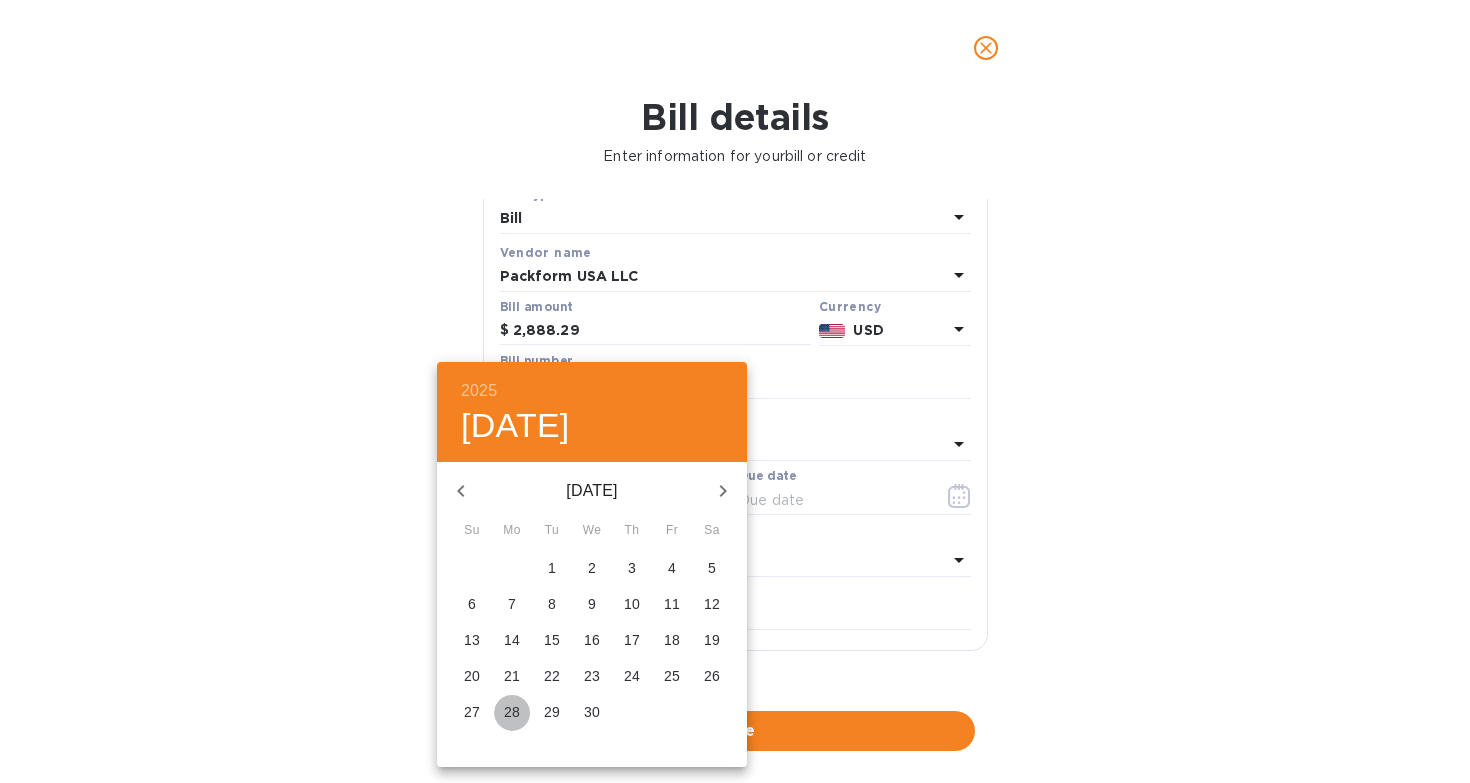 click on "28" at bounding box center (512, 712) 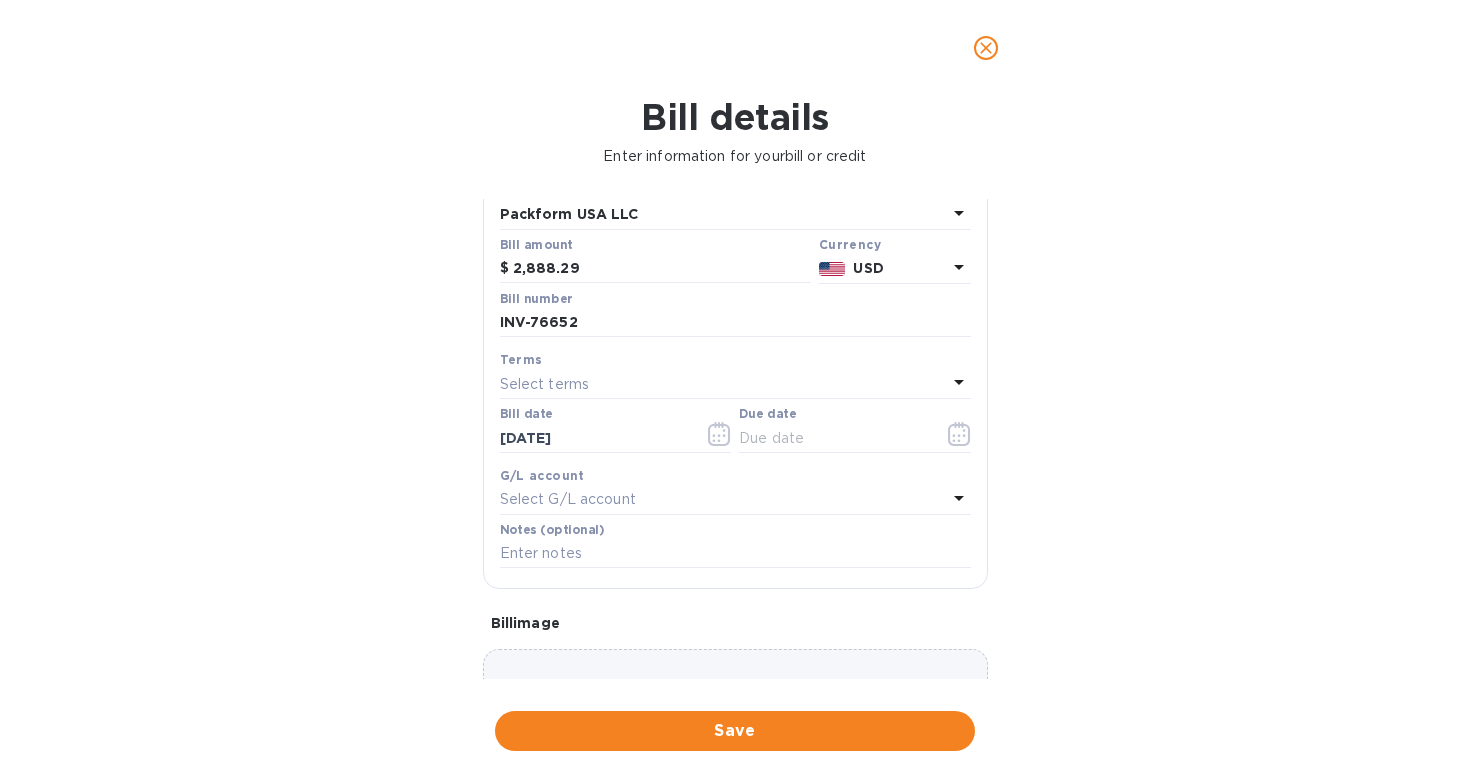 scroll, scrollTop: 139, scrollLeft: 0, axis: vertical 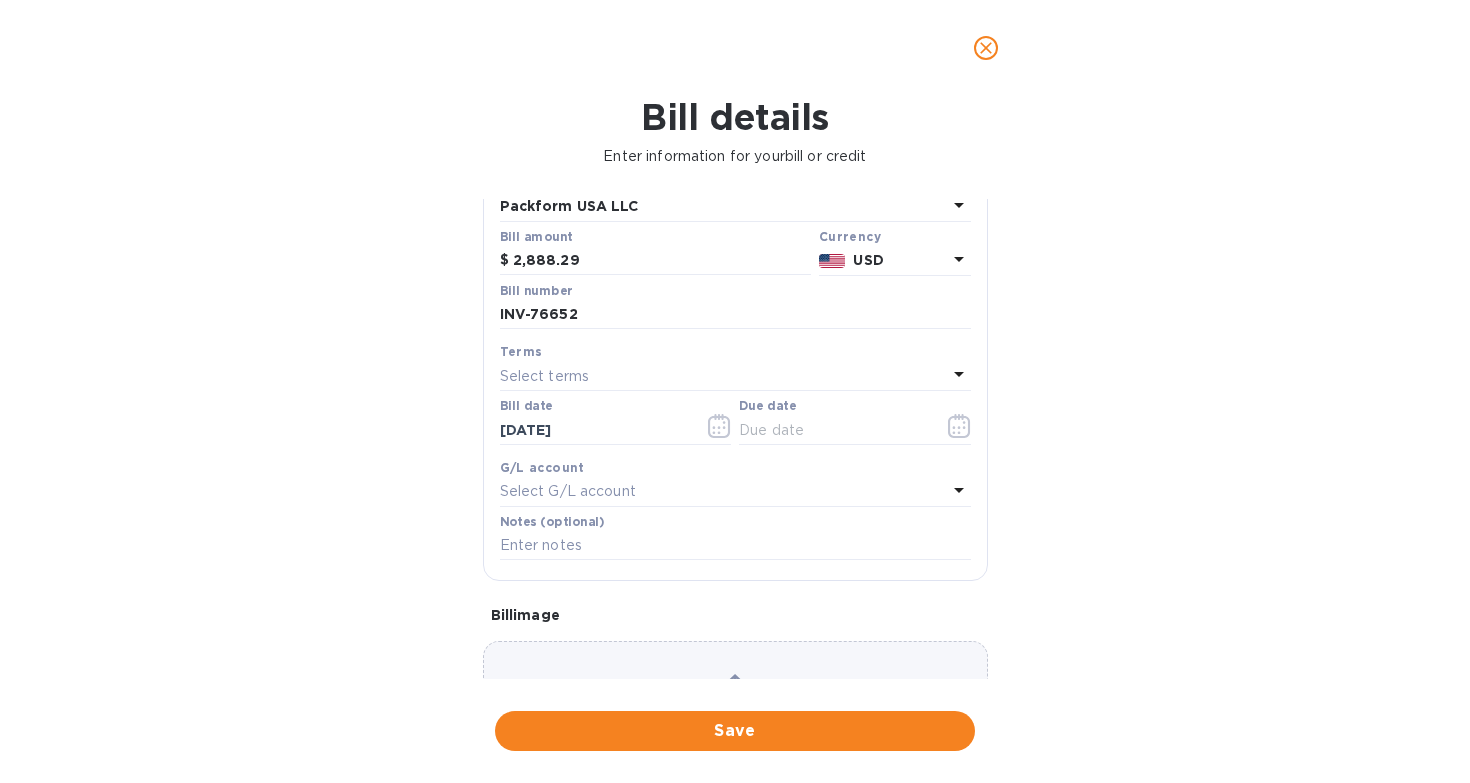 click on "Select terms" at bounding box center [723, 376] 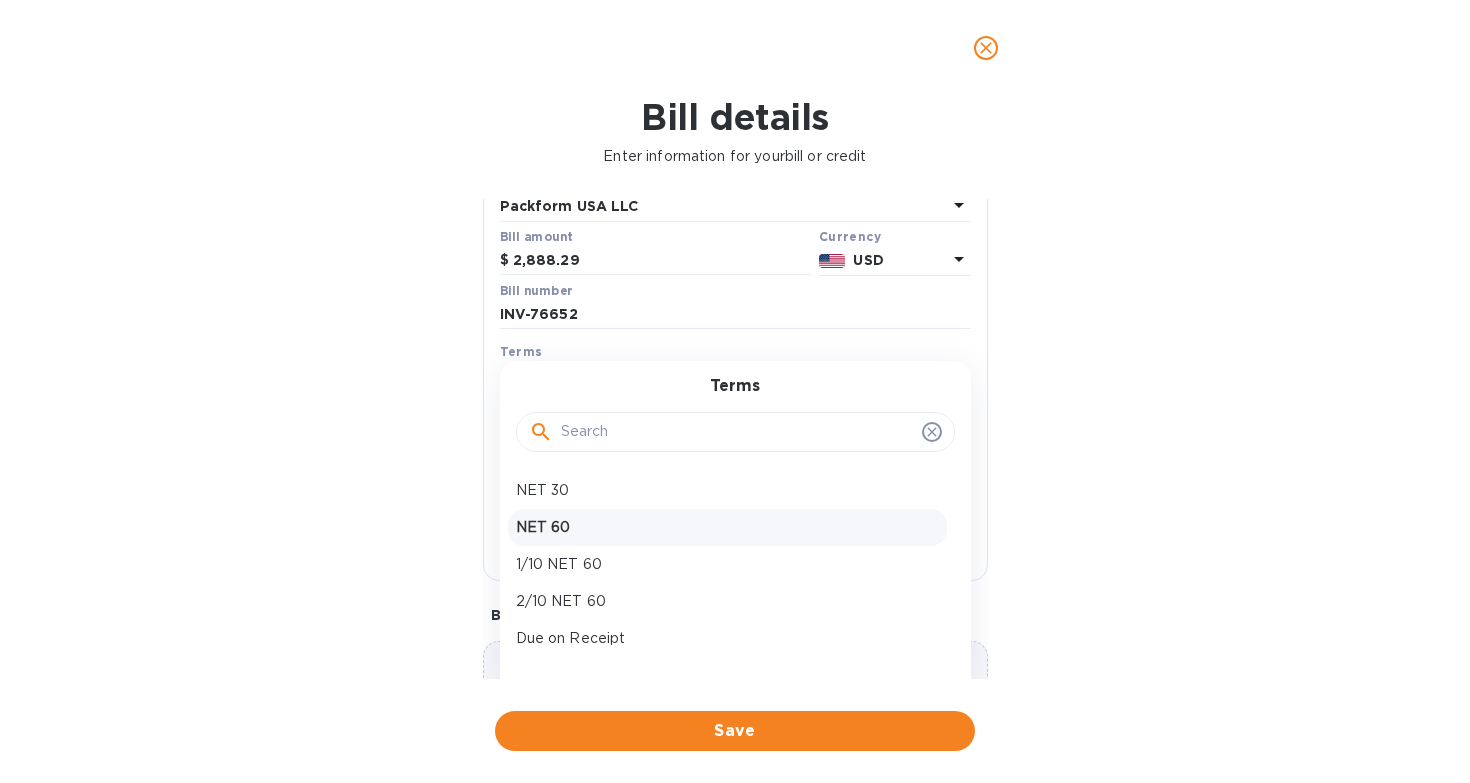 click on "NET 60" at bounding box center (727, 527) 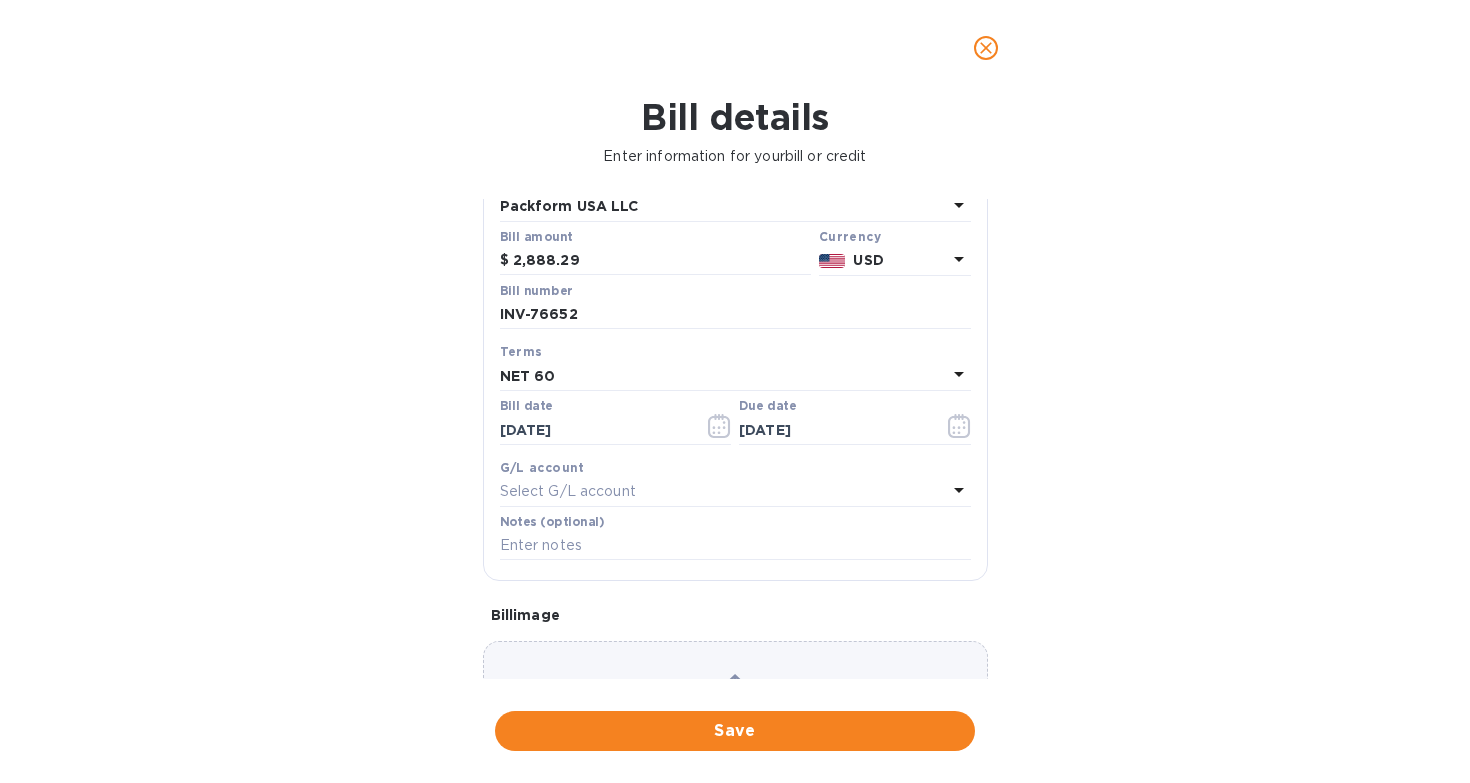 type on "[DATE]" 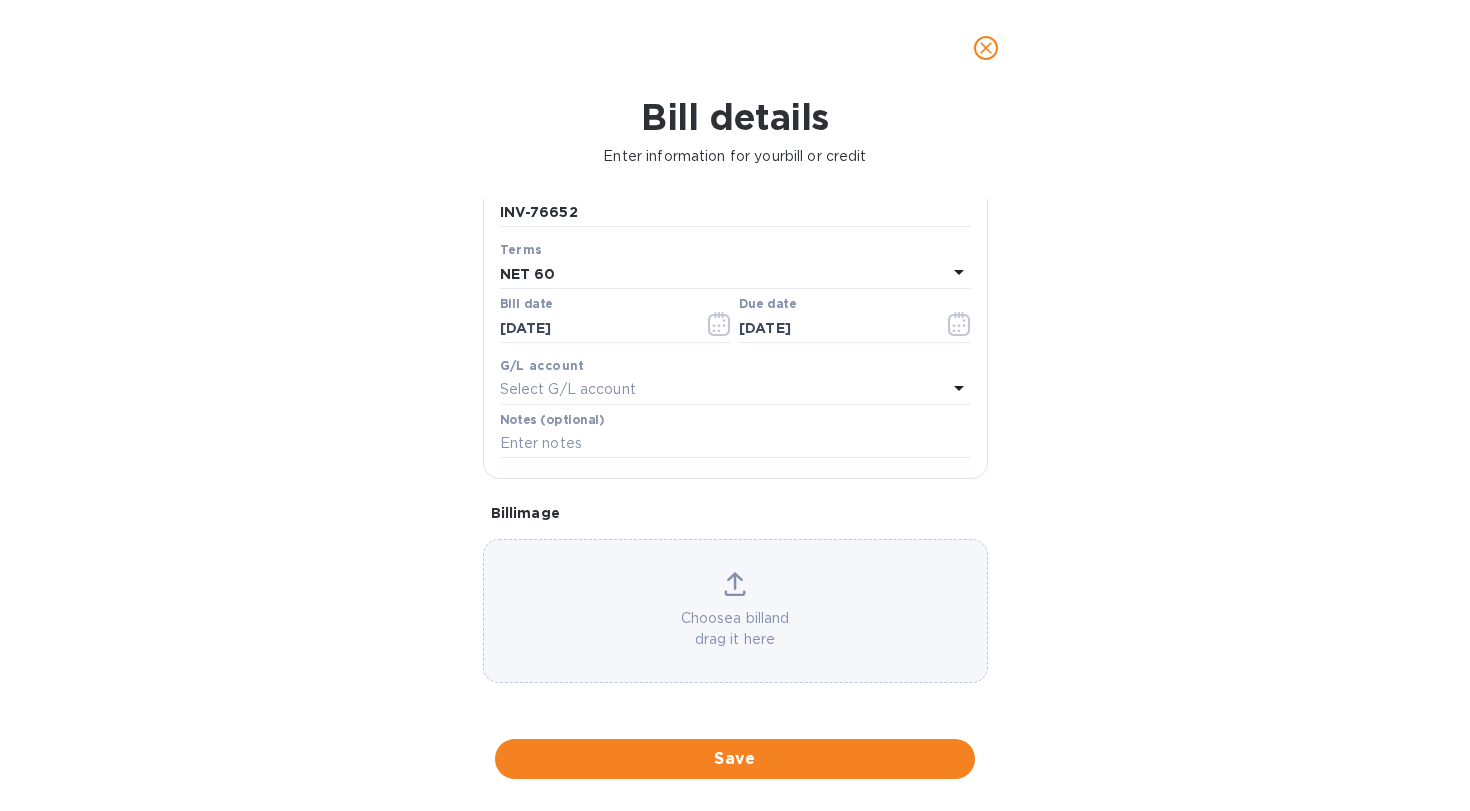 scroll, scrollTop: 254, scrollLeft: 0, axis: vertical 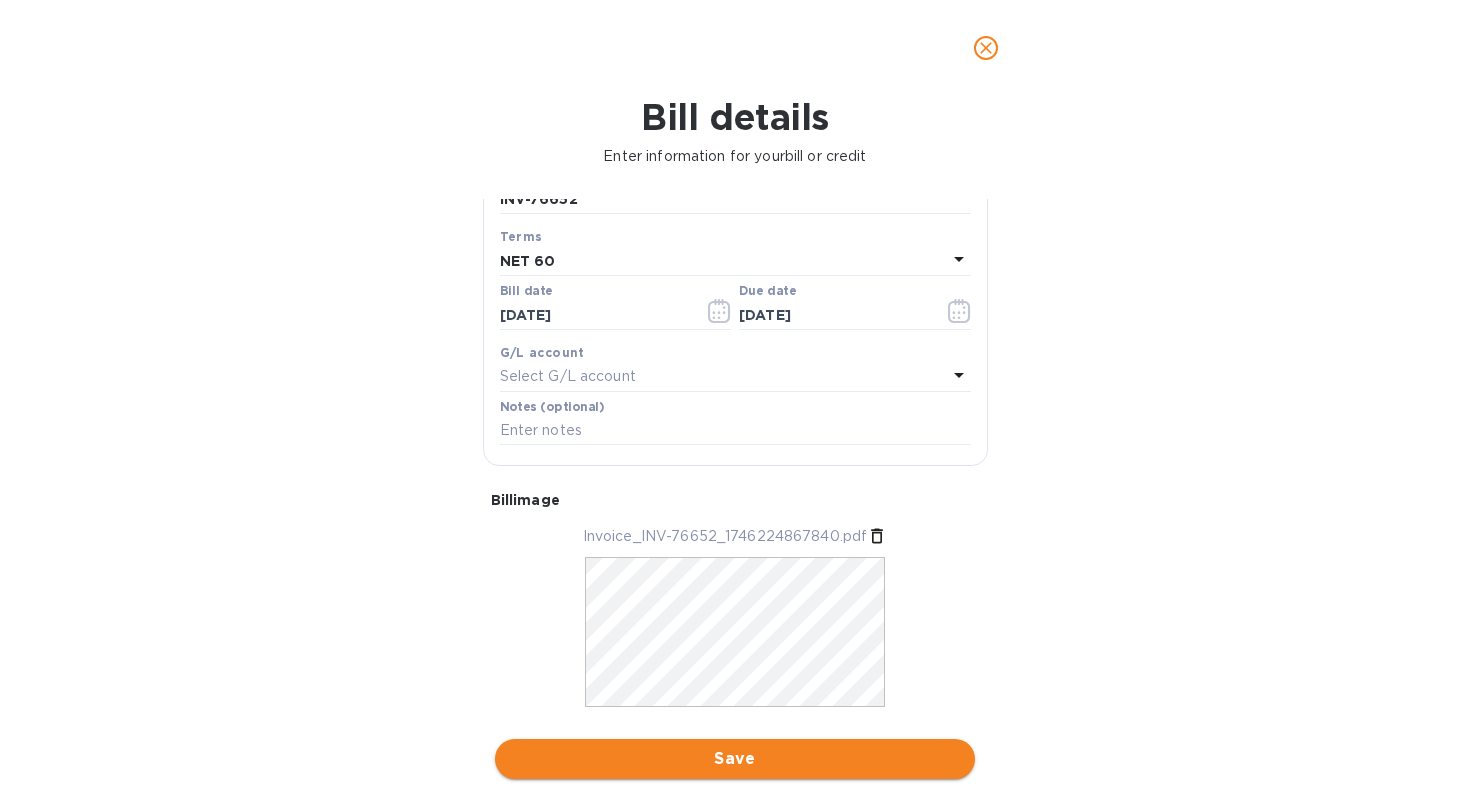 click on "Save" at bounding box center [735, 759] 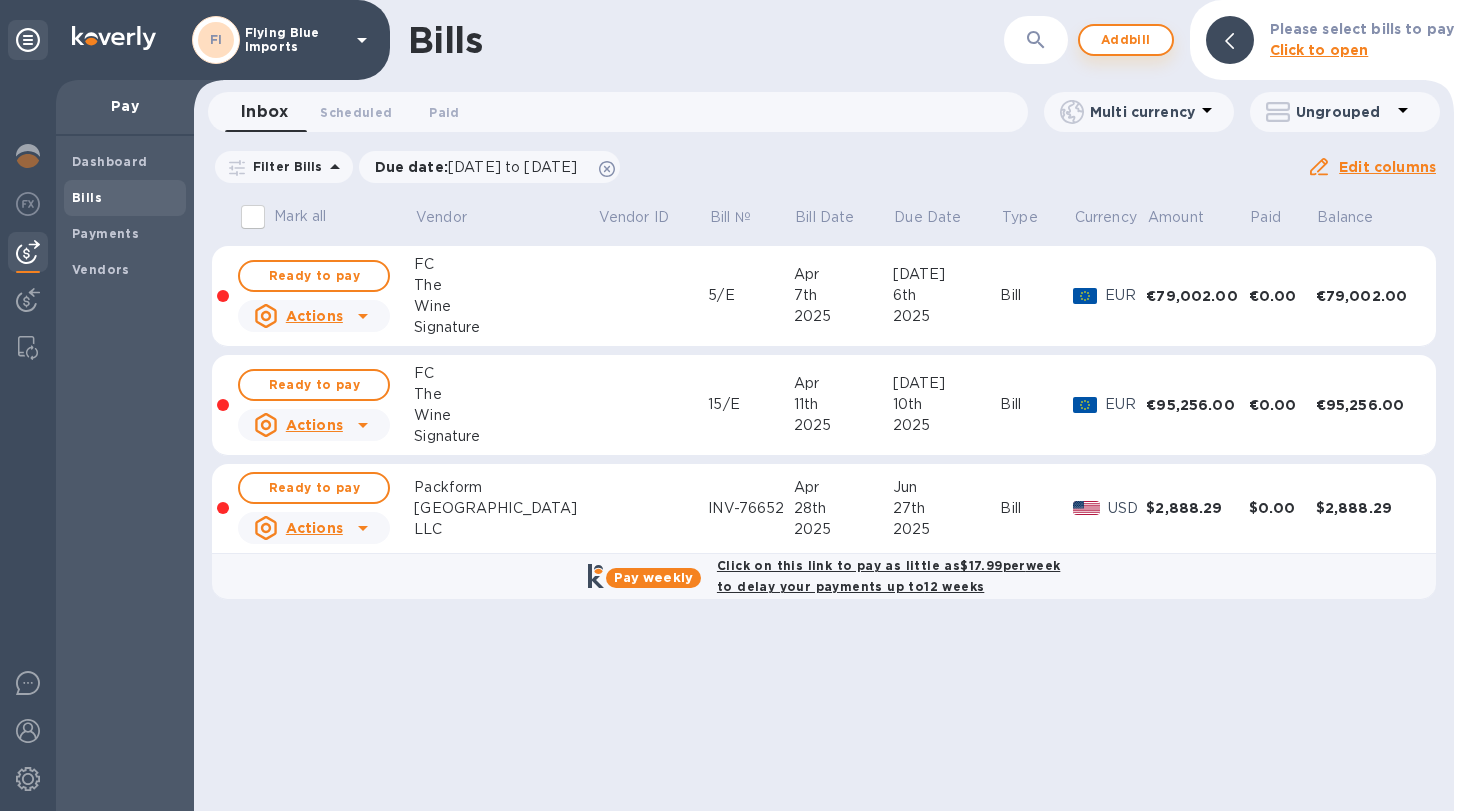 click on "Add   bill" at bounding box center (1126, 40) 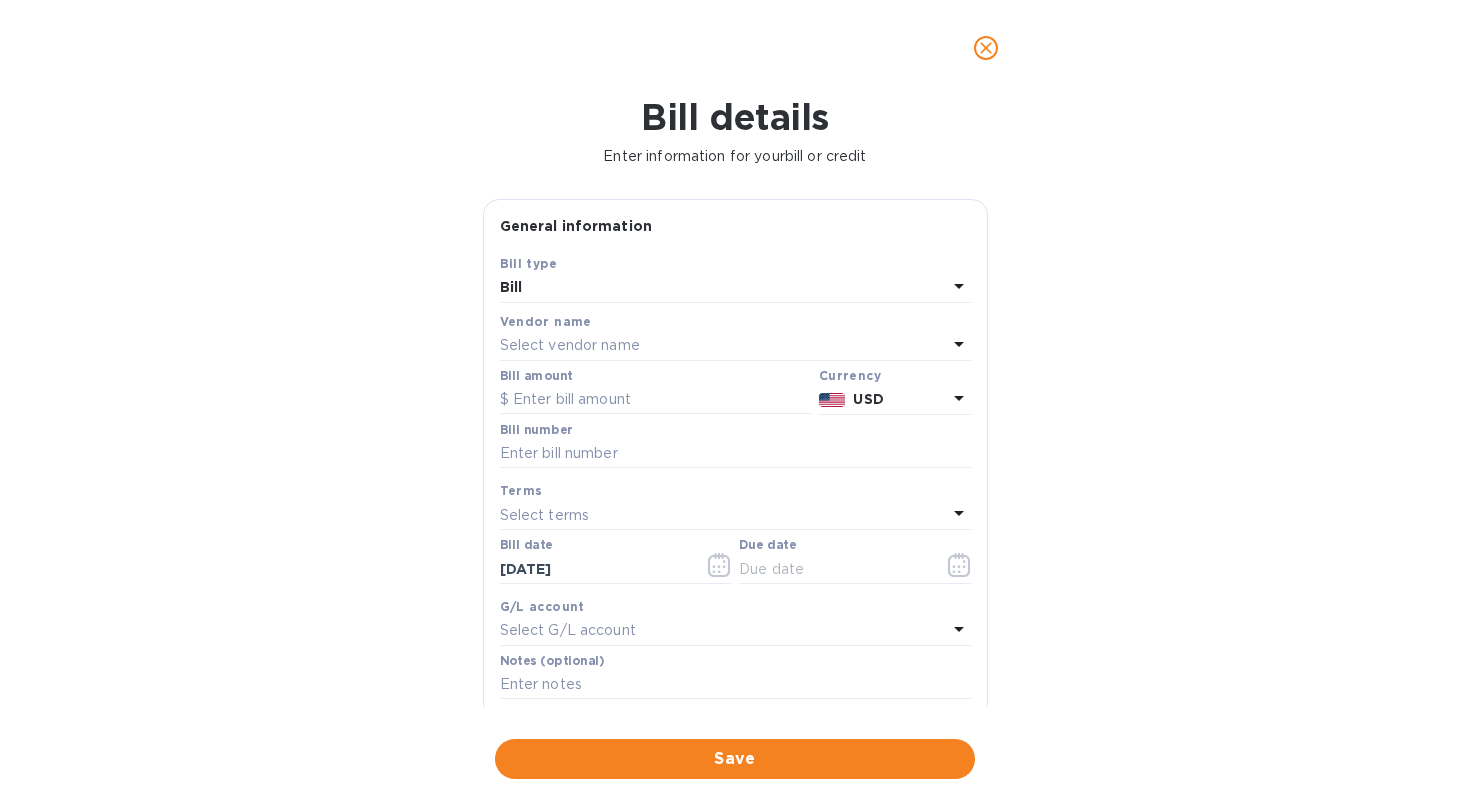click on "Select vendor name" at bounding box center (570, 345) 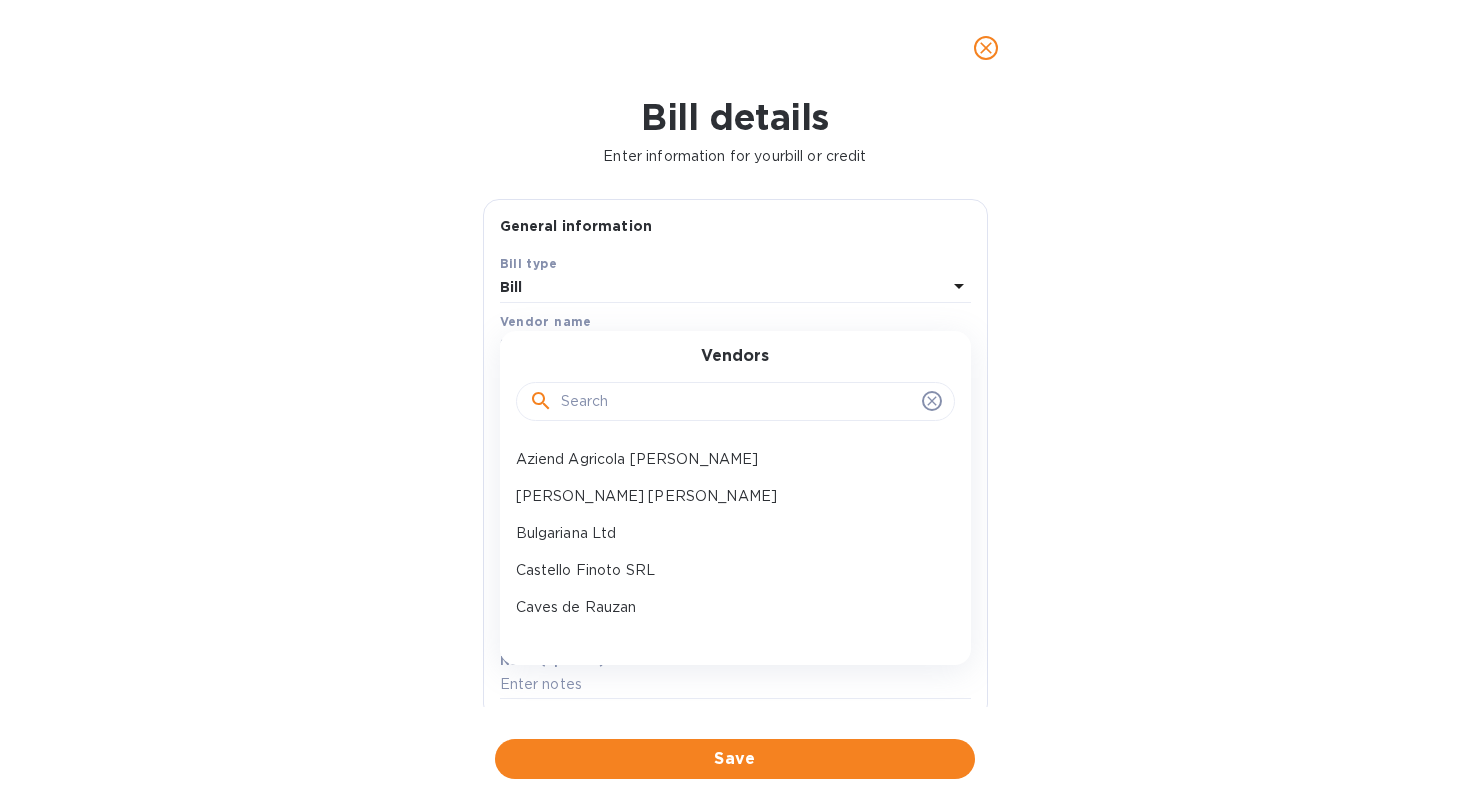 click at bounding box center (737, 402) 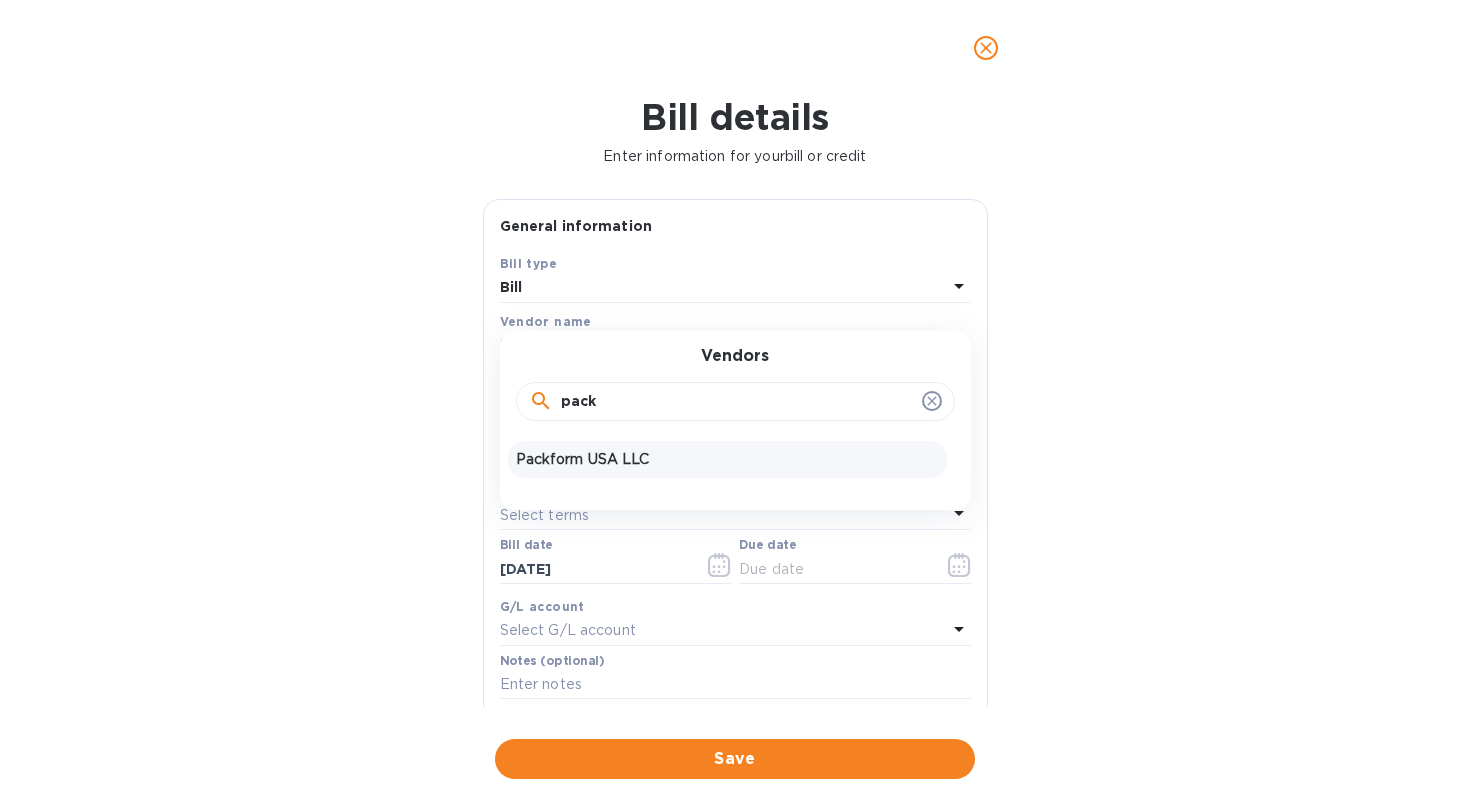 type on "pack" 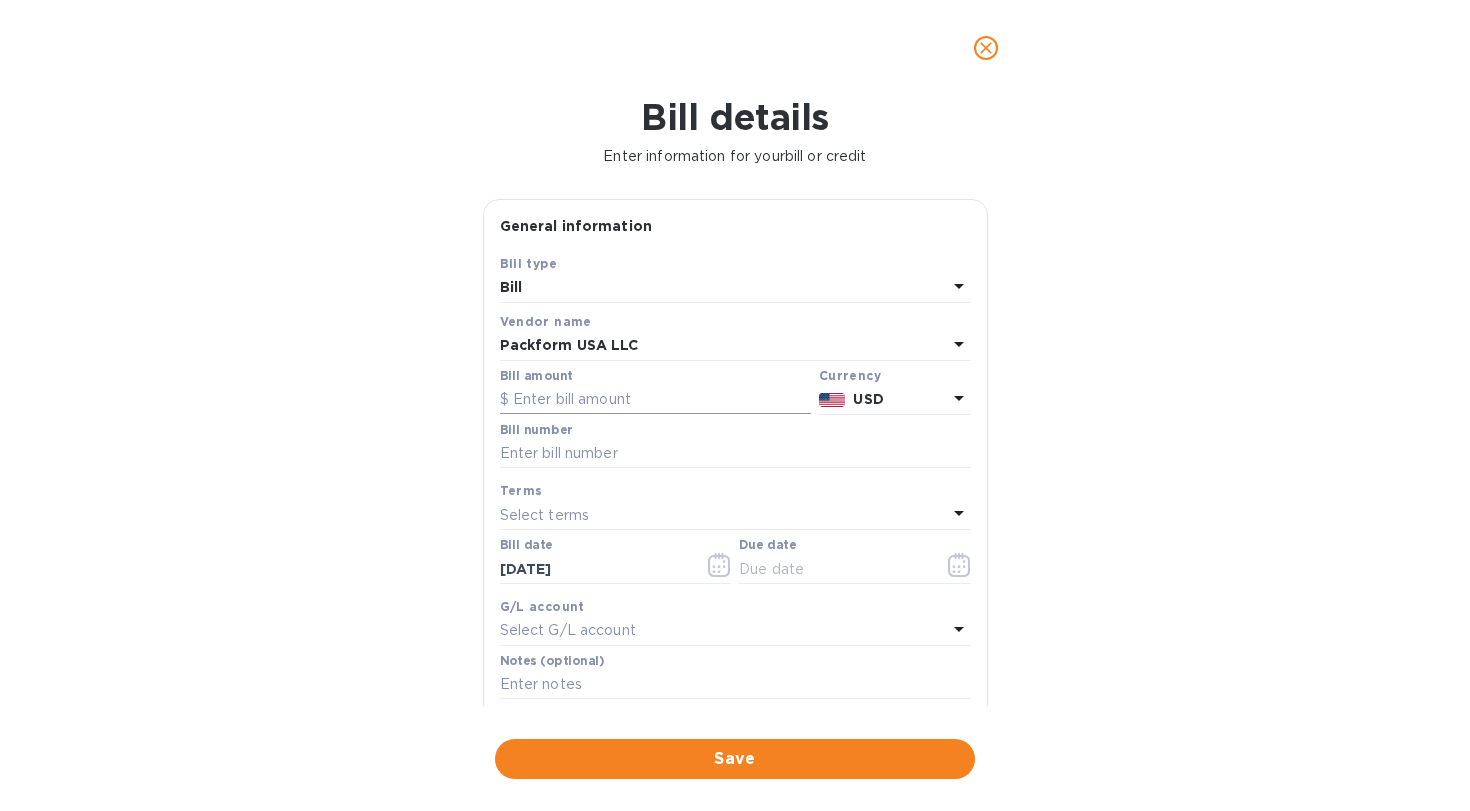 click at bounding box center [655, 400] 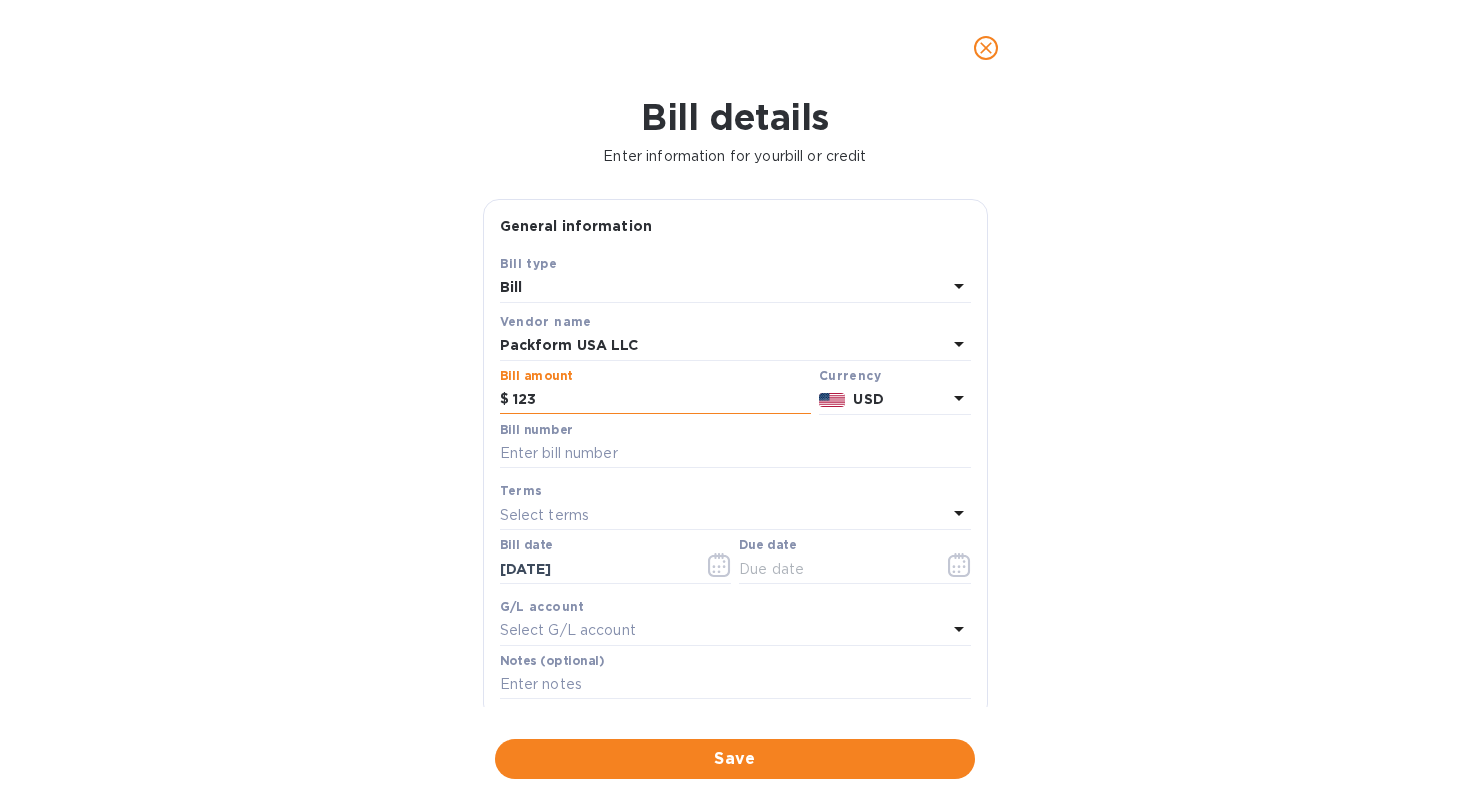 type on "1,235" 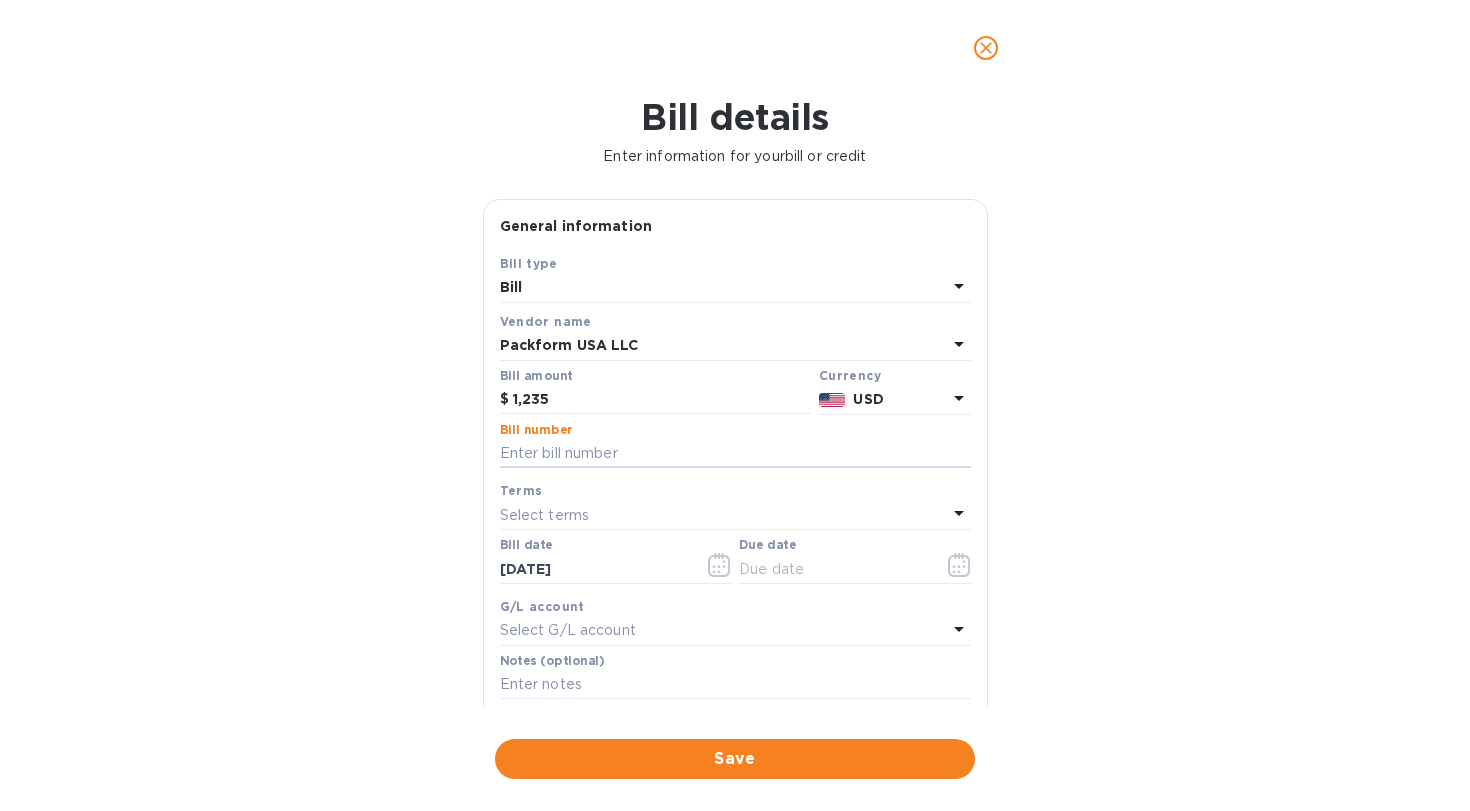 paste on "INV-76653" 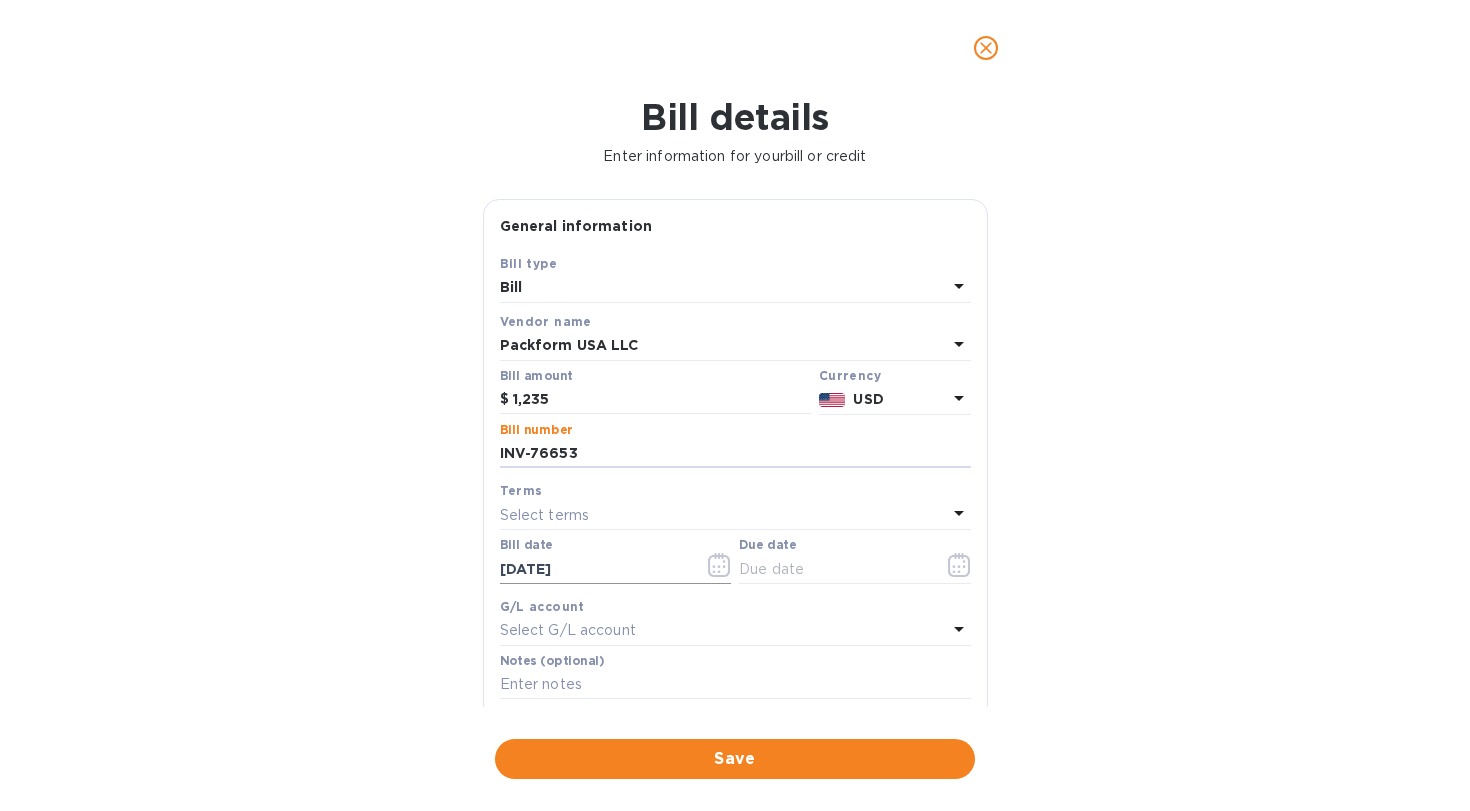 type on "INV-76653" 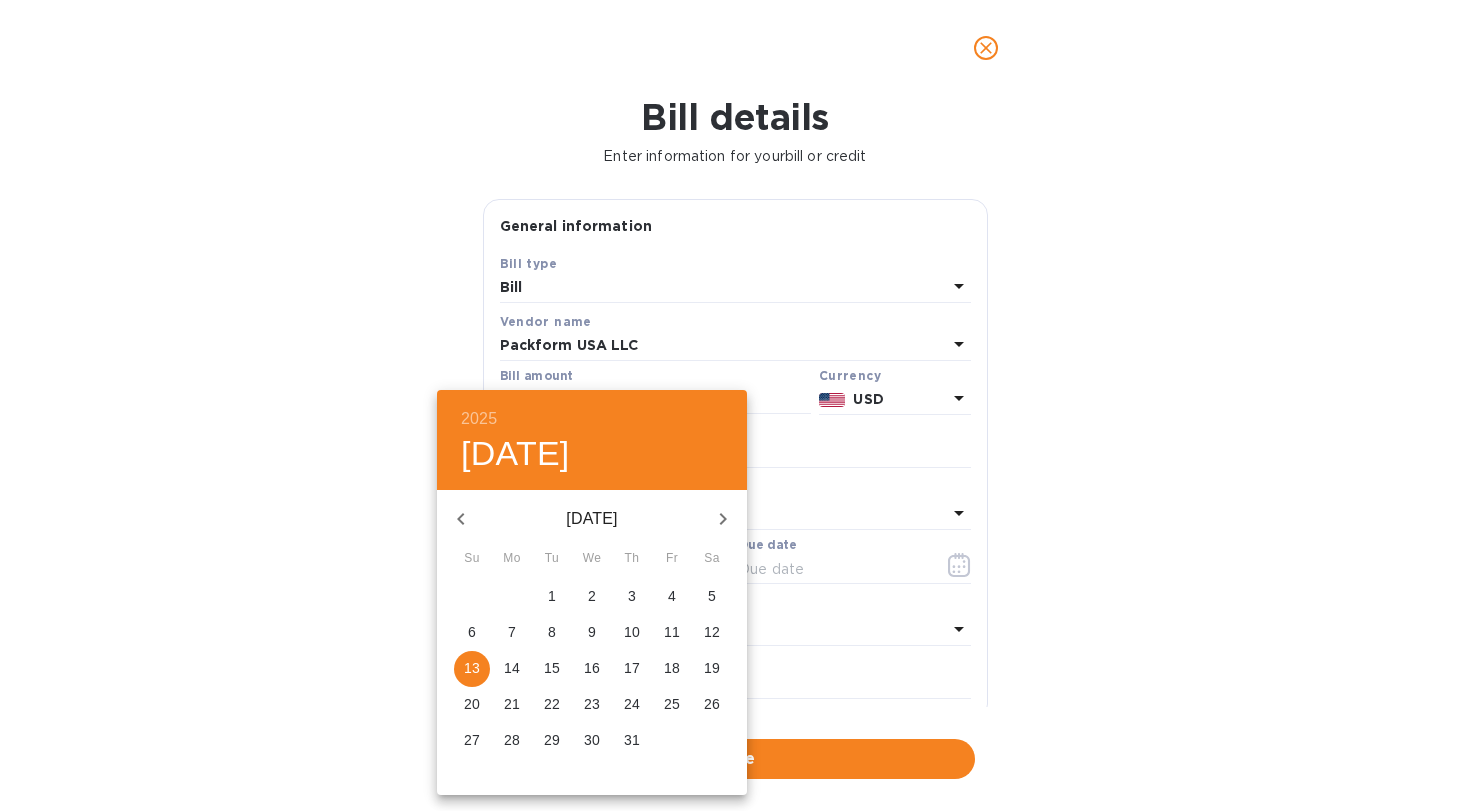 click 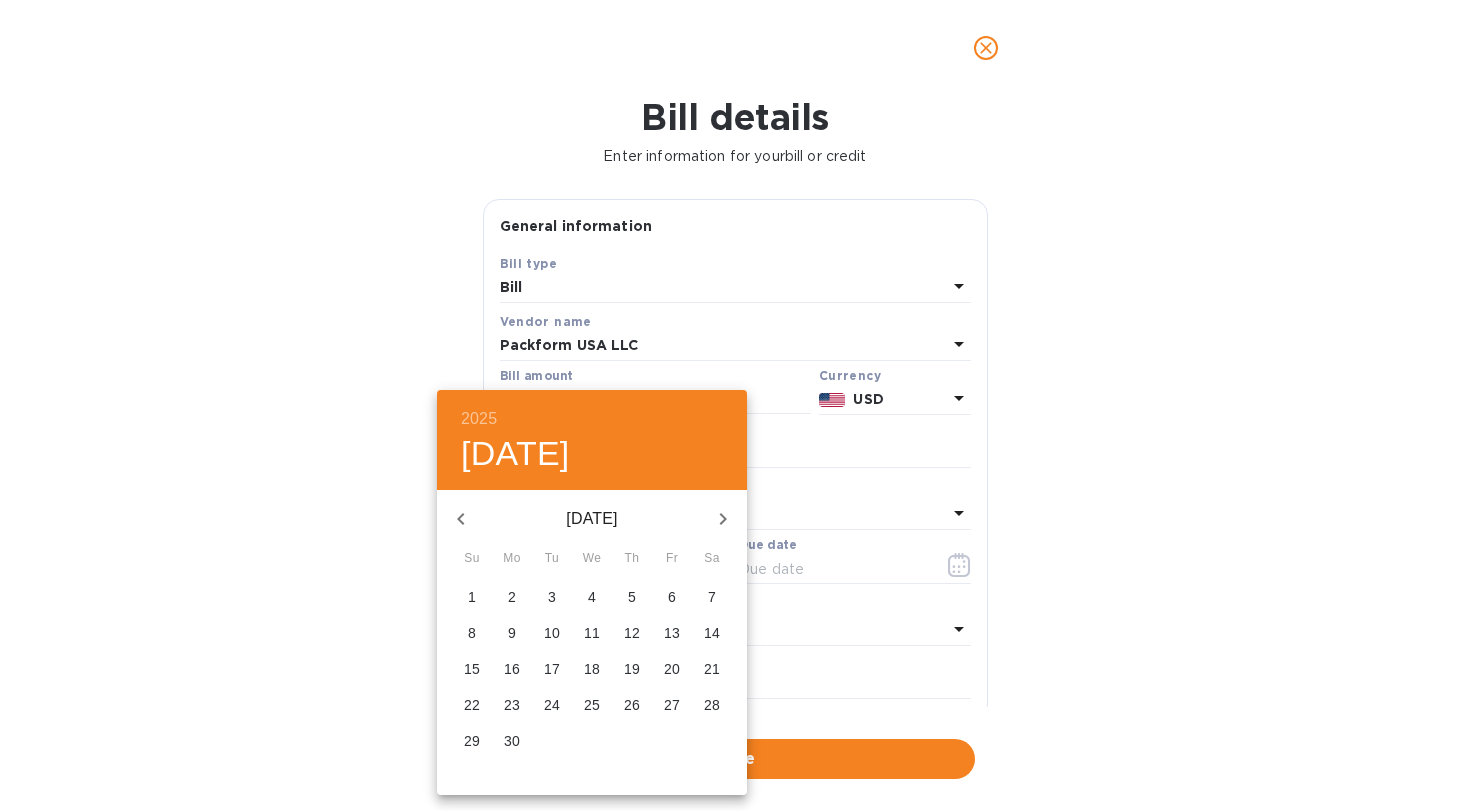 click 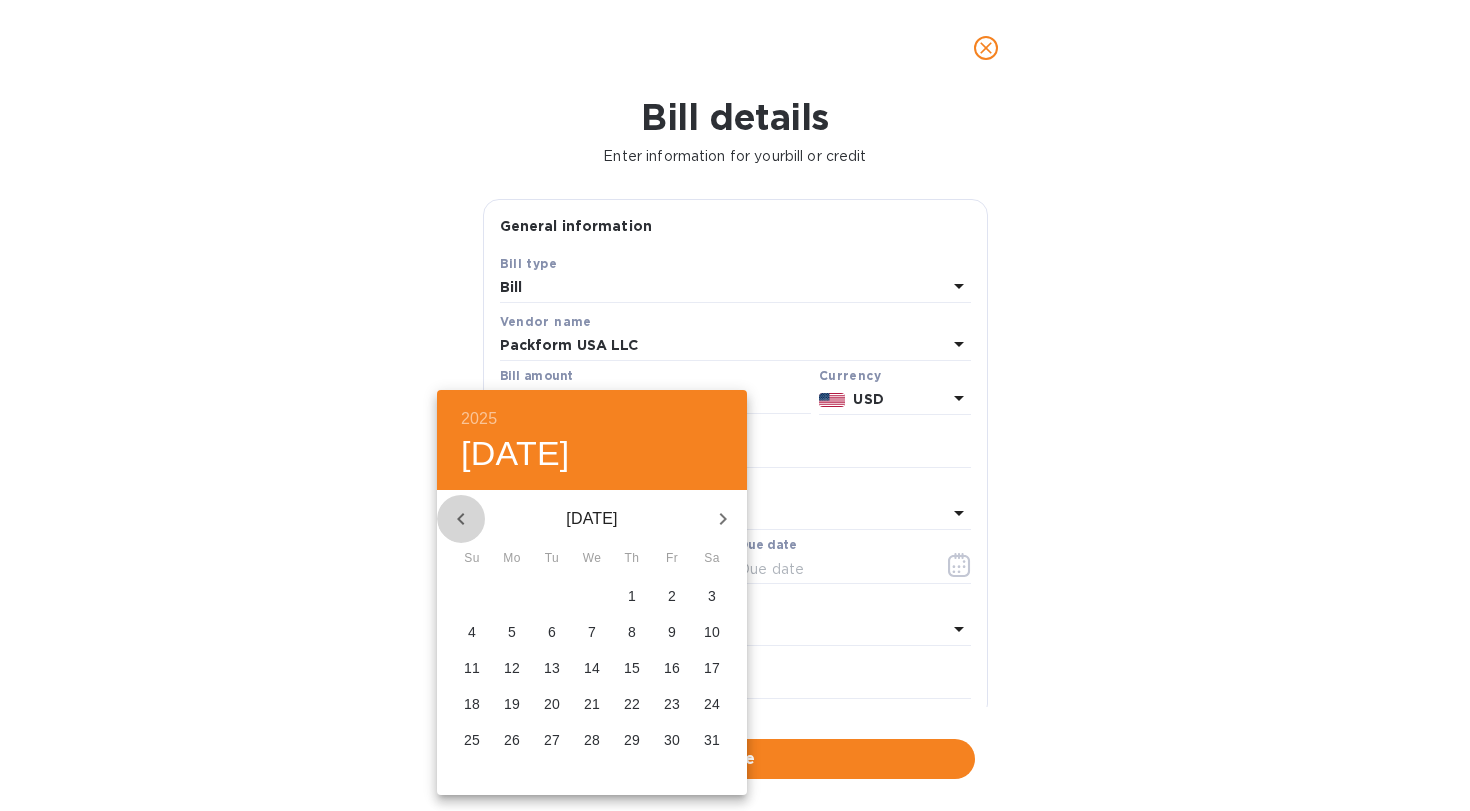 click 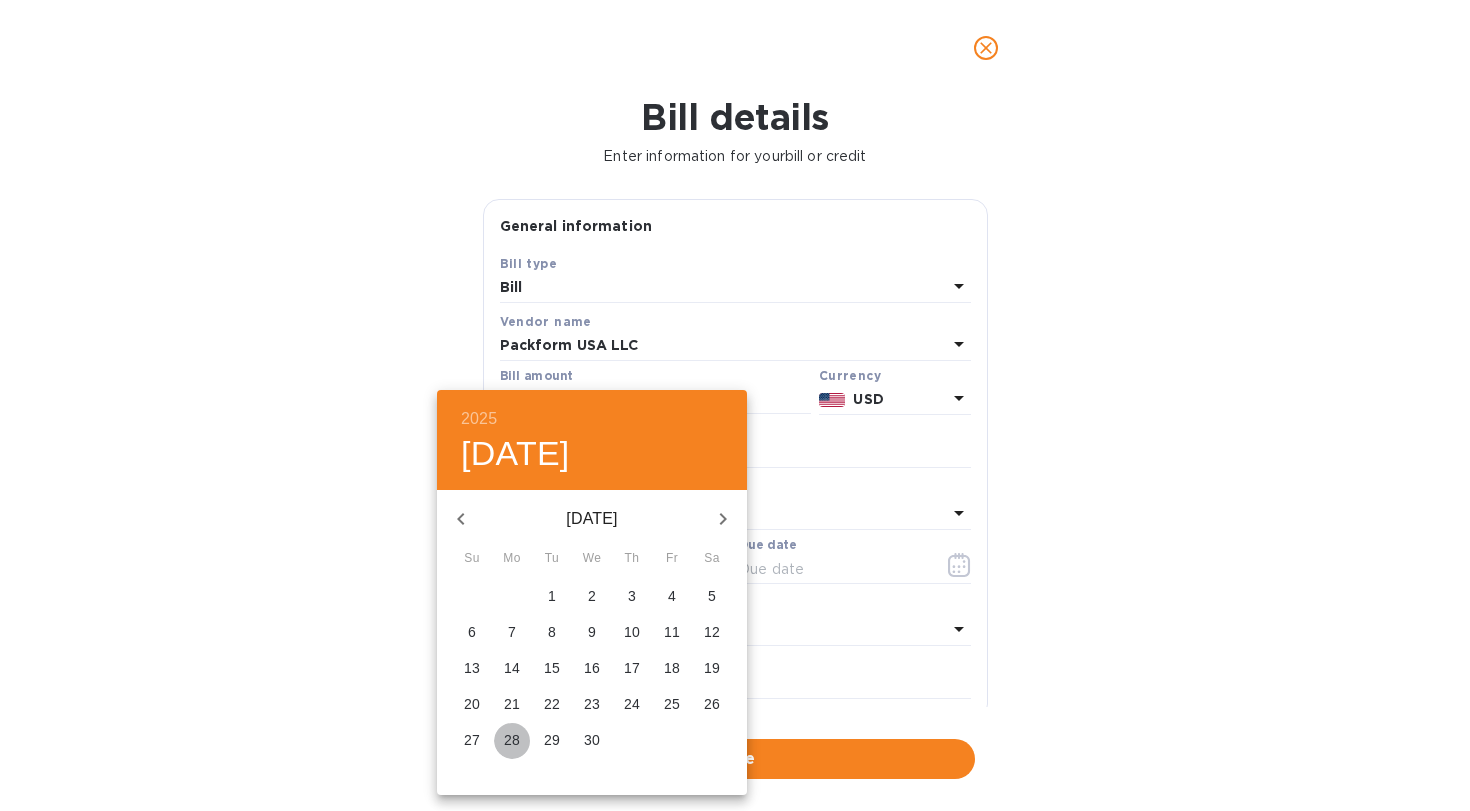 click on "28" at bounding box center (512, 740) 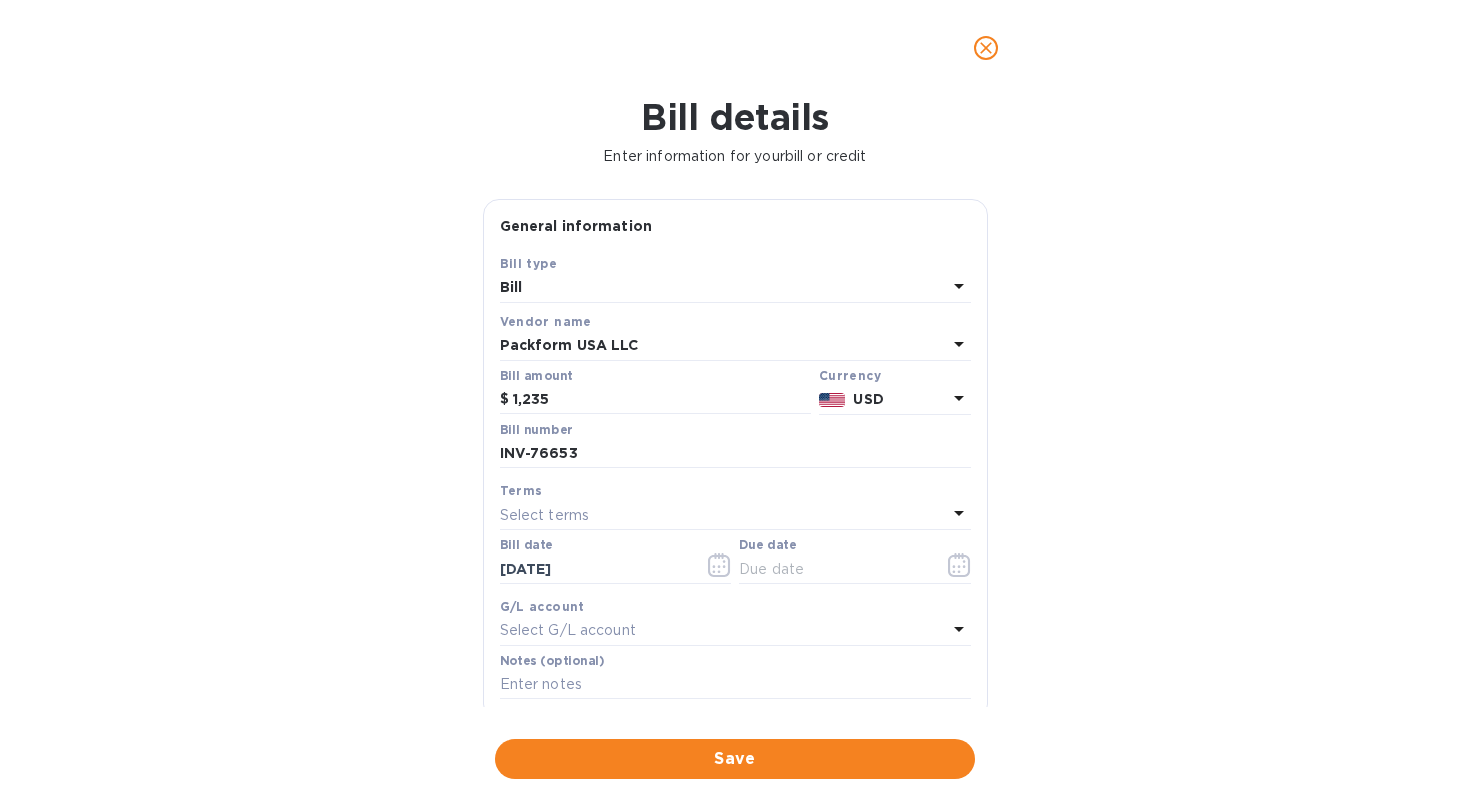 click on "Select terms" at bounding box center [723, 515] 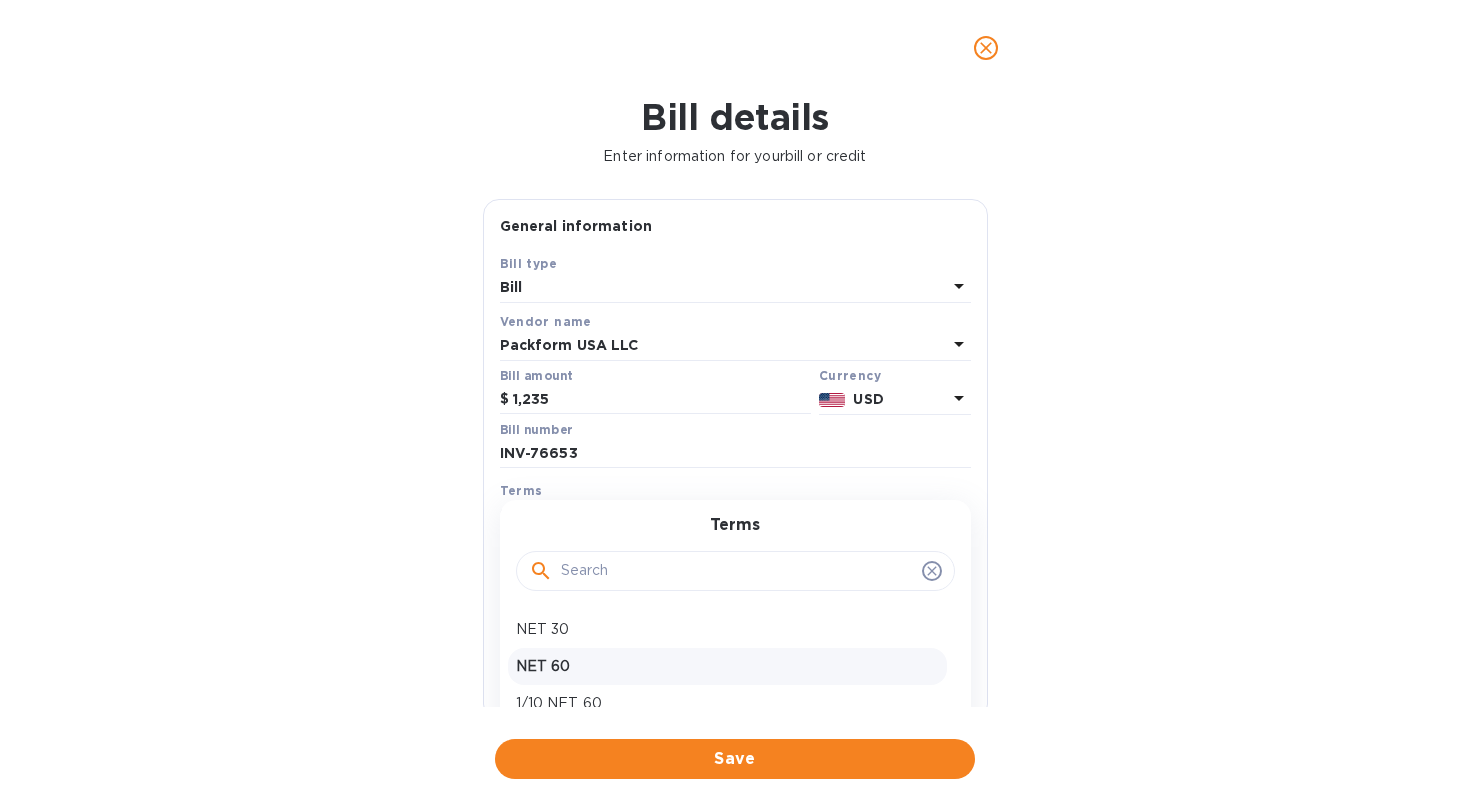 click on "NET 60" at bounding box center [727, 666] 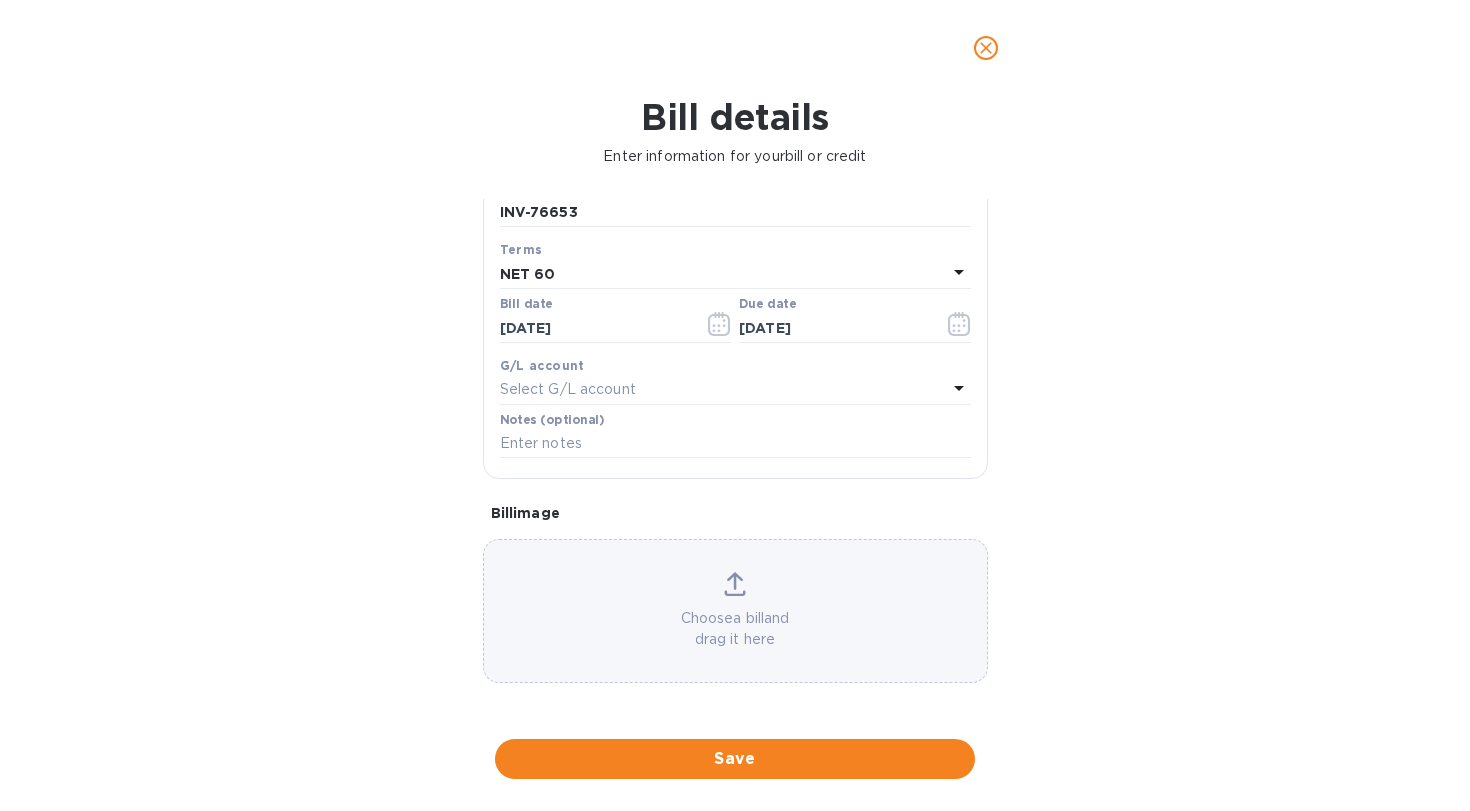 scroll, scrollTop: 254, scrollLeft: 0, axis: vertical 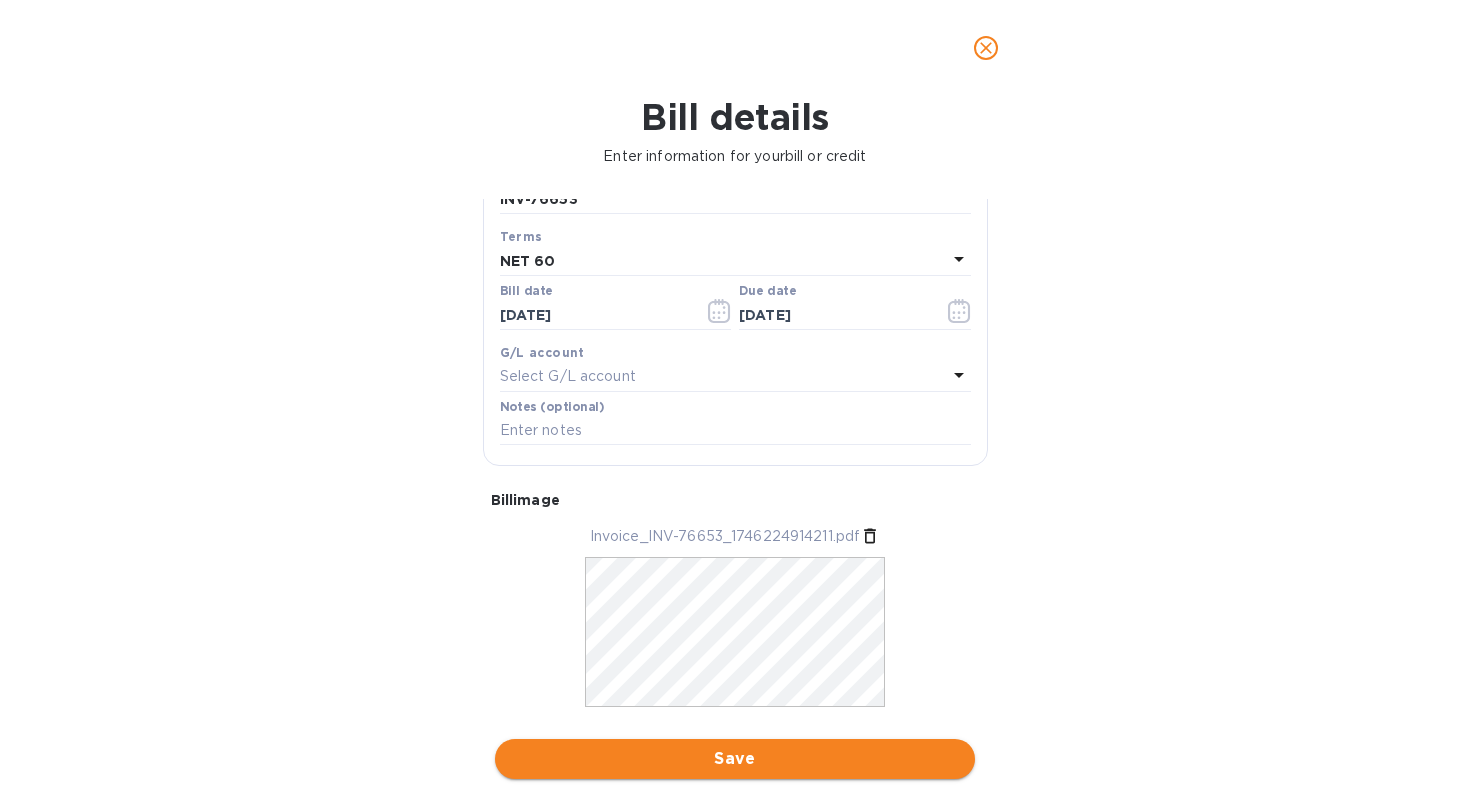 click on "Save" at bounding box center [735, 759] 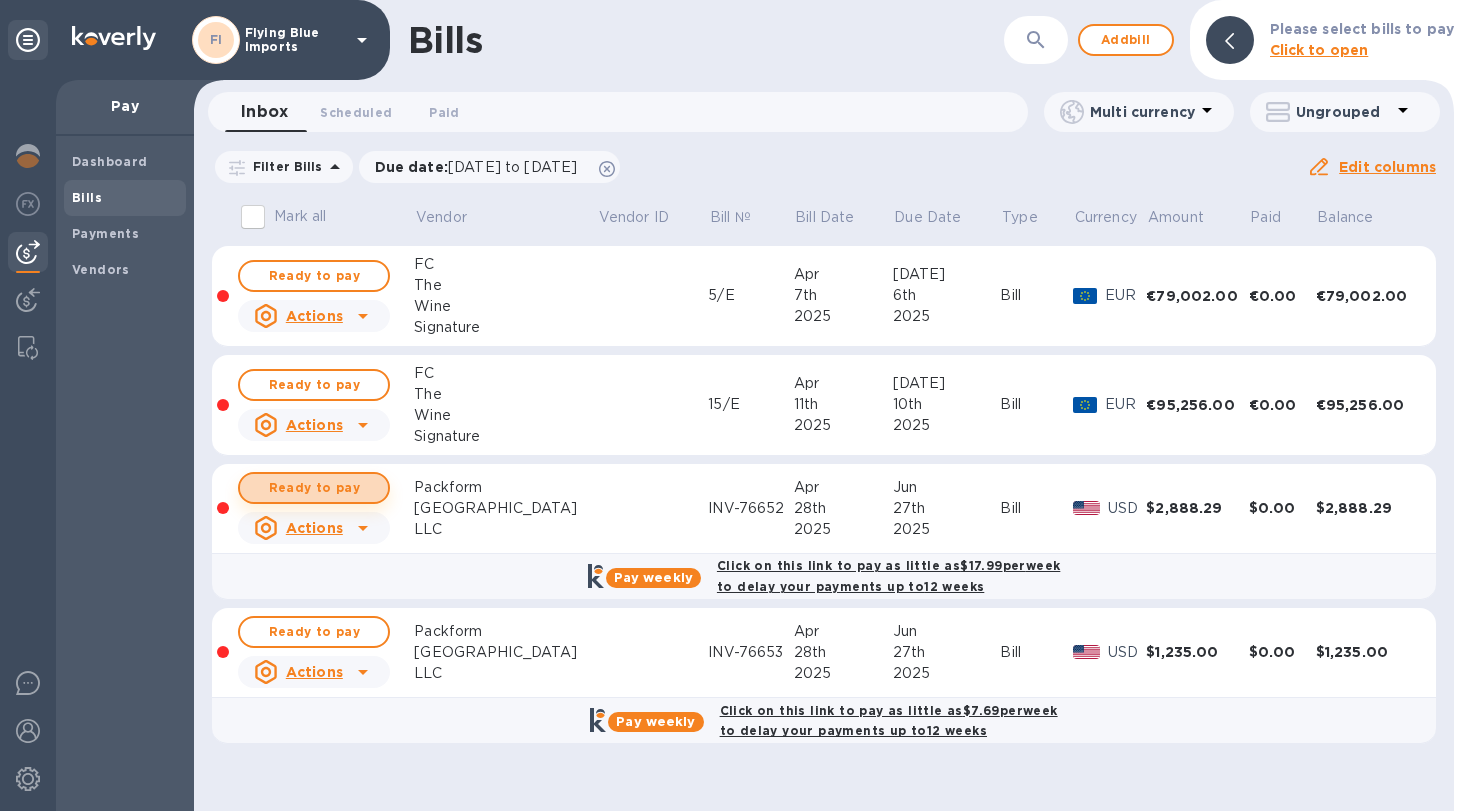click on "Ready to pay" at bounding box center [314, 488] 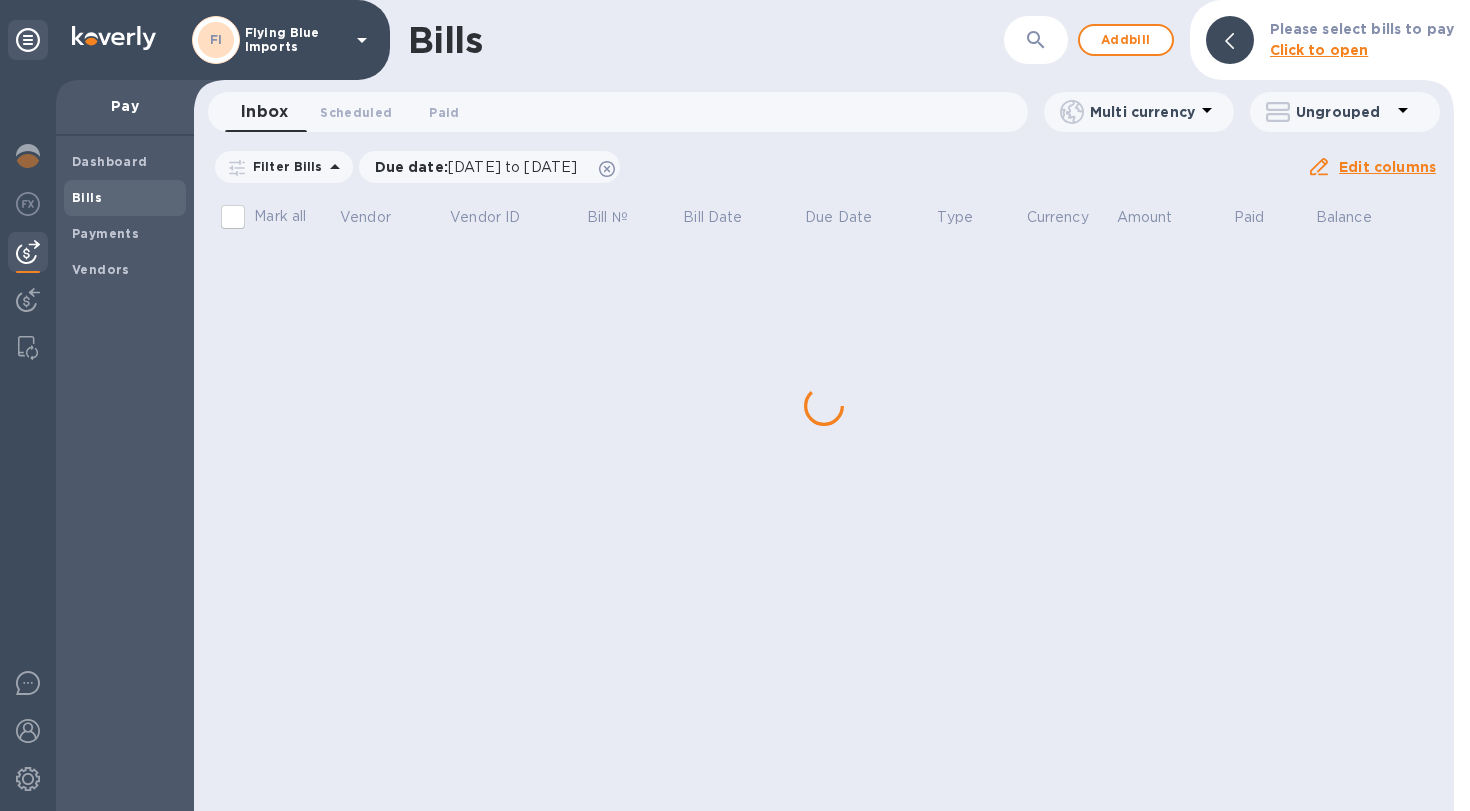 click on "Bills ​ Add   bill Please select bills to pay Click to open Inbox 0 Scheduled 0 Paid 0 Multi currency Ungrouped Filter Bills Due date :  [DATE] to [DATE] Amount   Paid   Balance   Edit columns Mark all Vendor Vendor ID Bill № Bill Date Due Date Type Currency Amount Paid Balance" at bounding box center (824, 405) 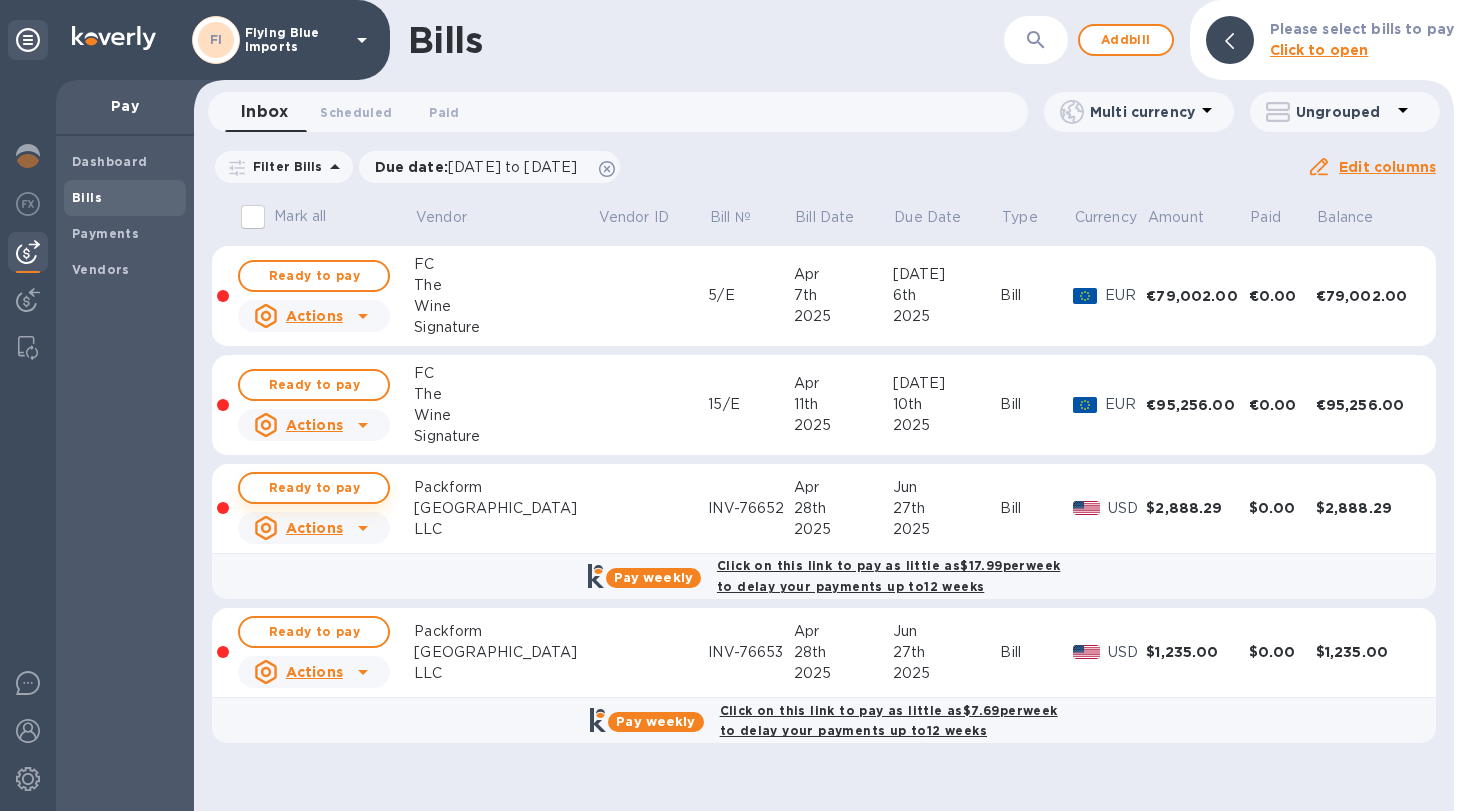 click on "Ready to pay" at bounding box center [314, 488] 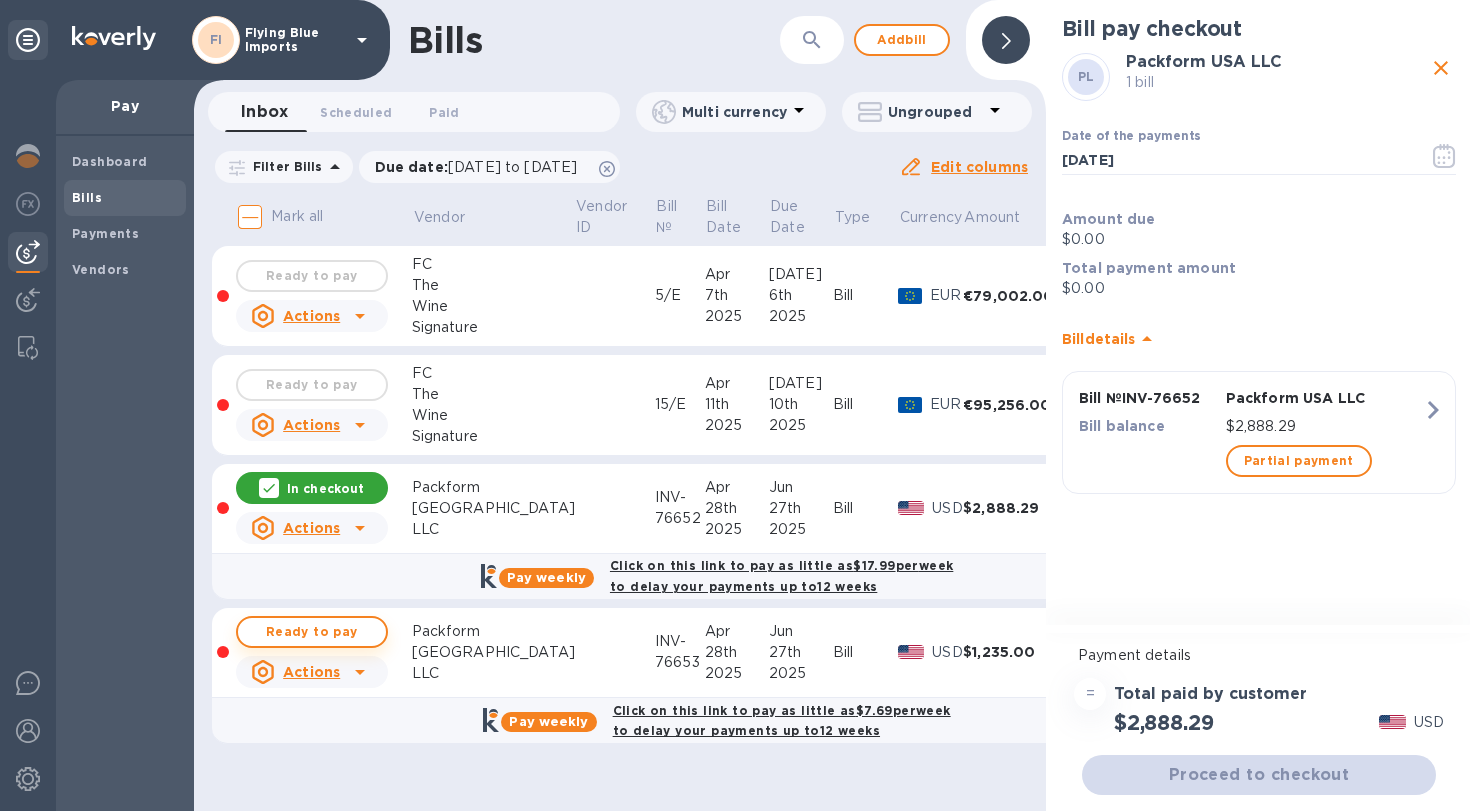 click on "Ready to pay" at bounding box center [312, 632] 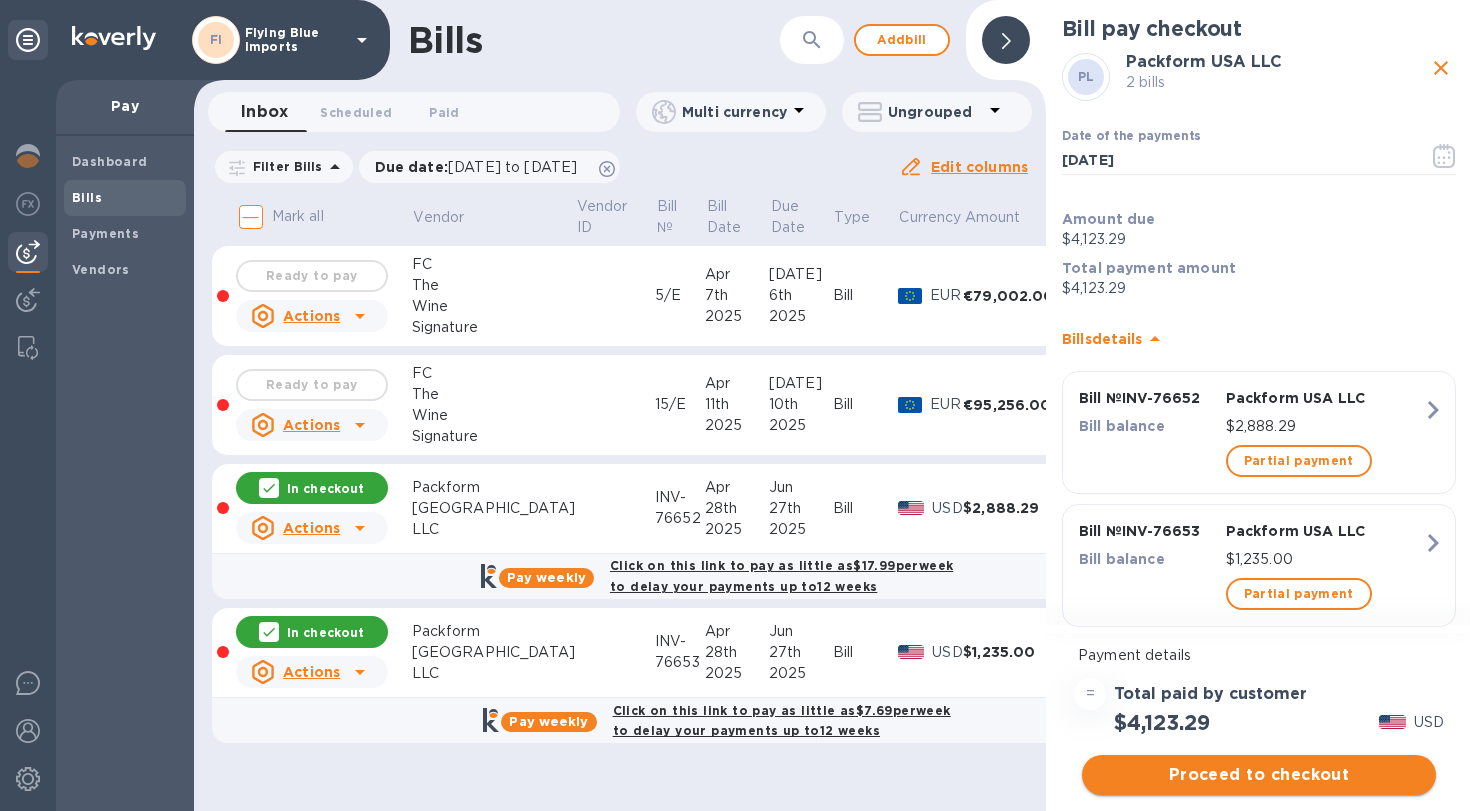 click on "Proceed to checkout" at bounding box center (1259, 775) 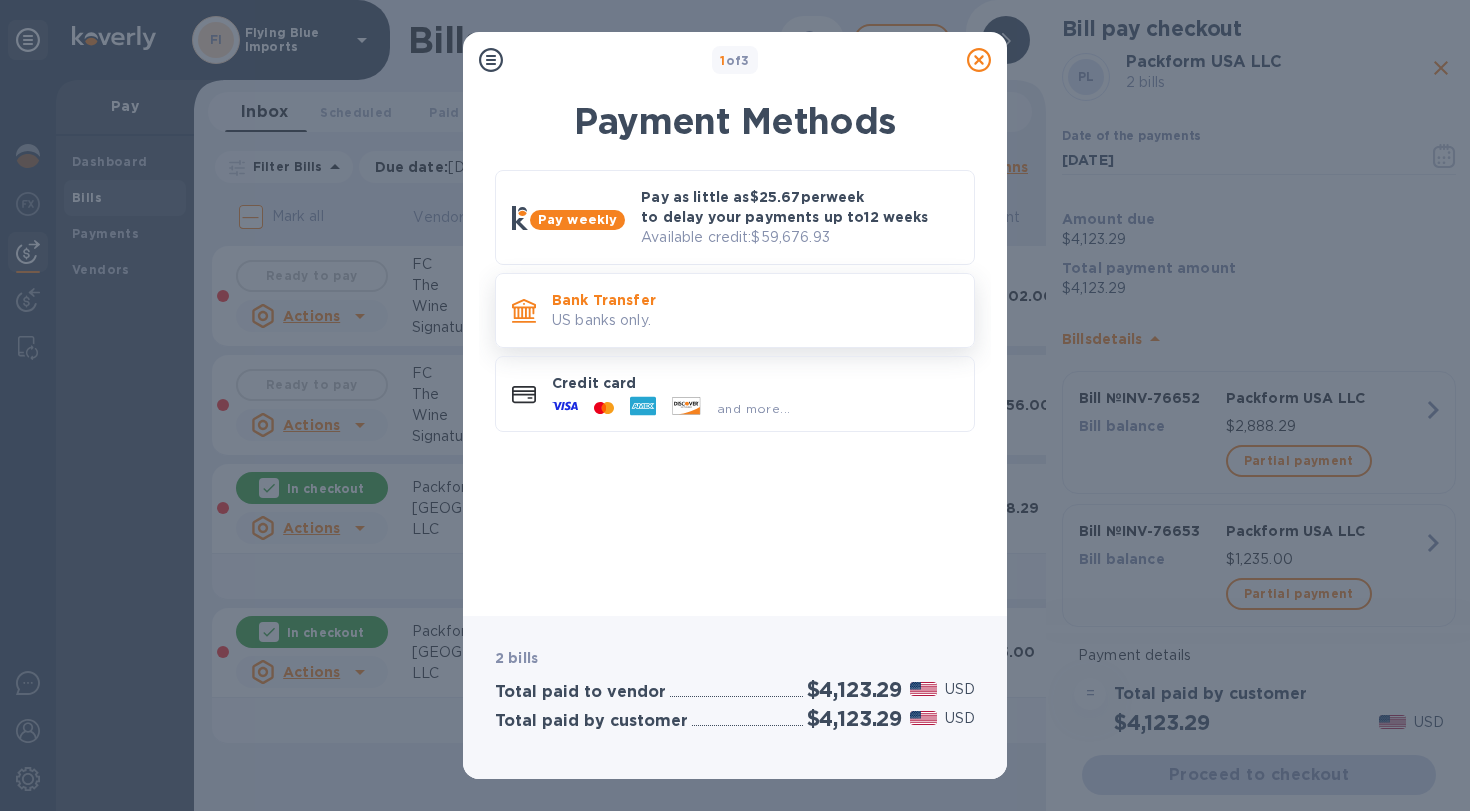click on "US banks only." at bounding box center (755, 320) 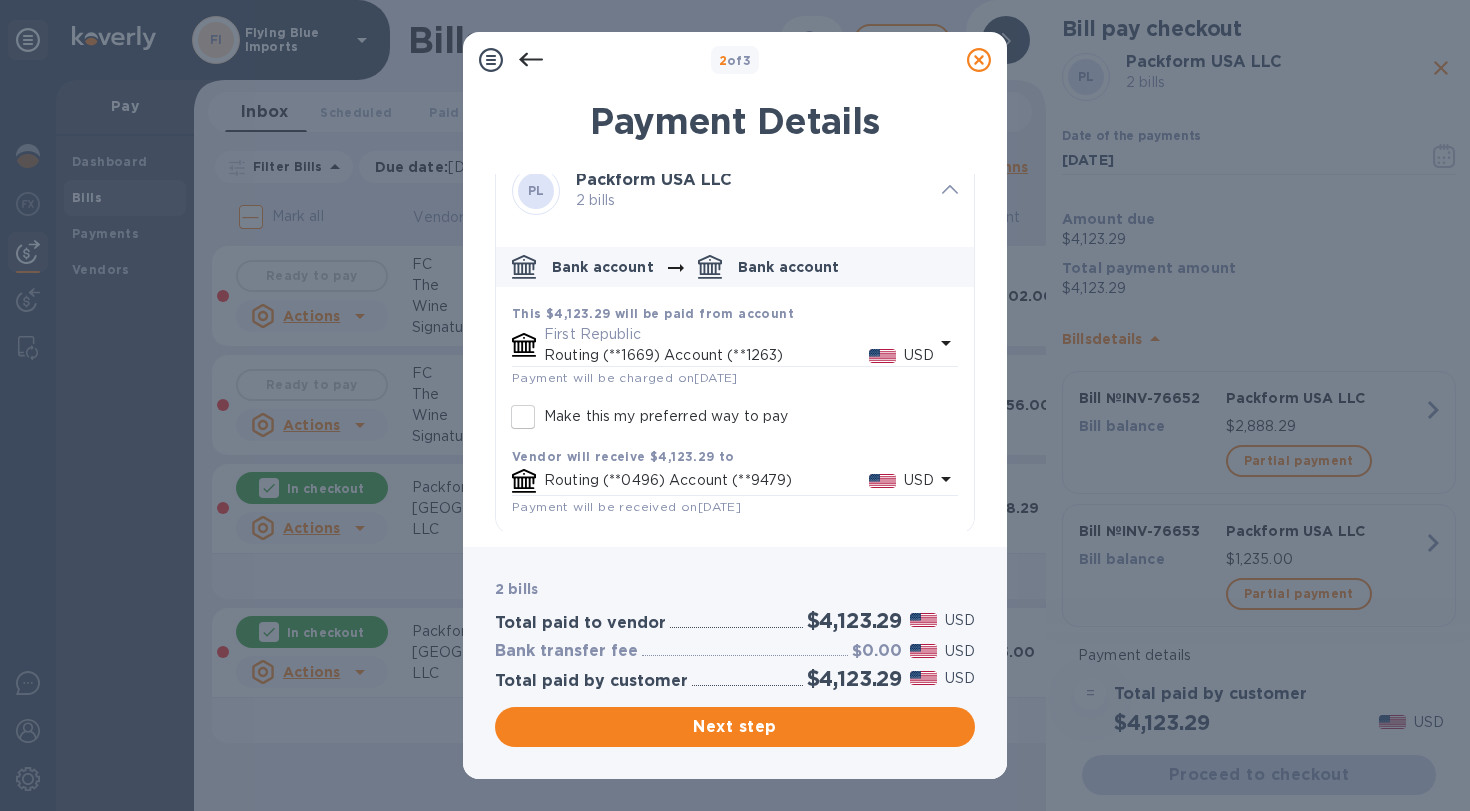 scroll, scrollTop: 23, scrollLeft: 0, axis: vertical 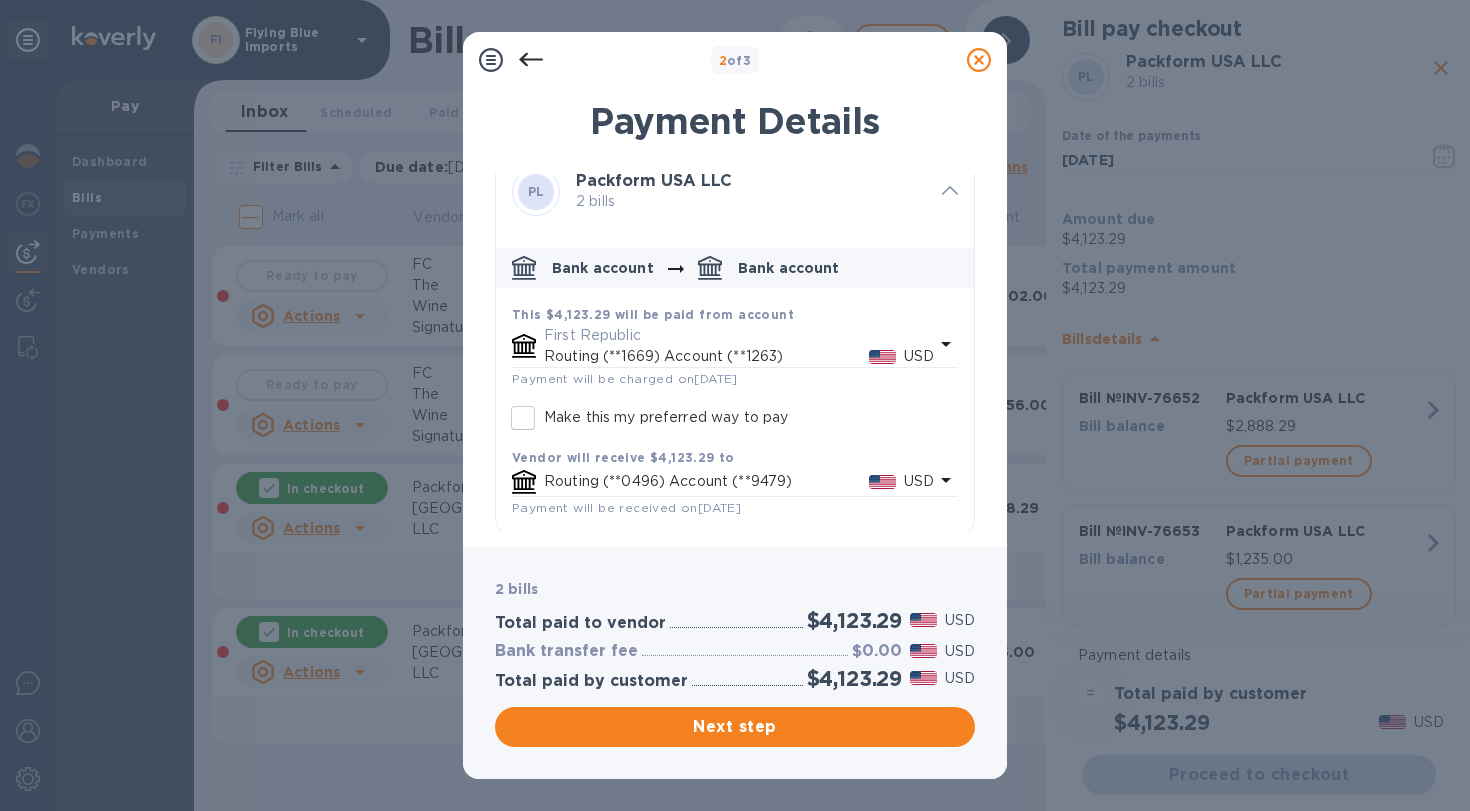 click on "Routing  (**0496) Account  (**9479)" at bounding box center (706, 481) 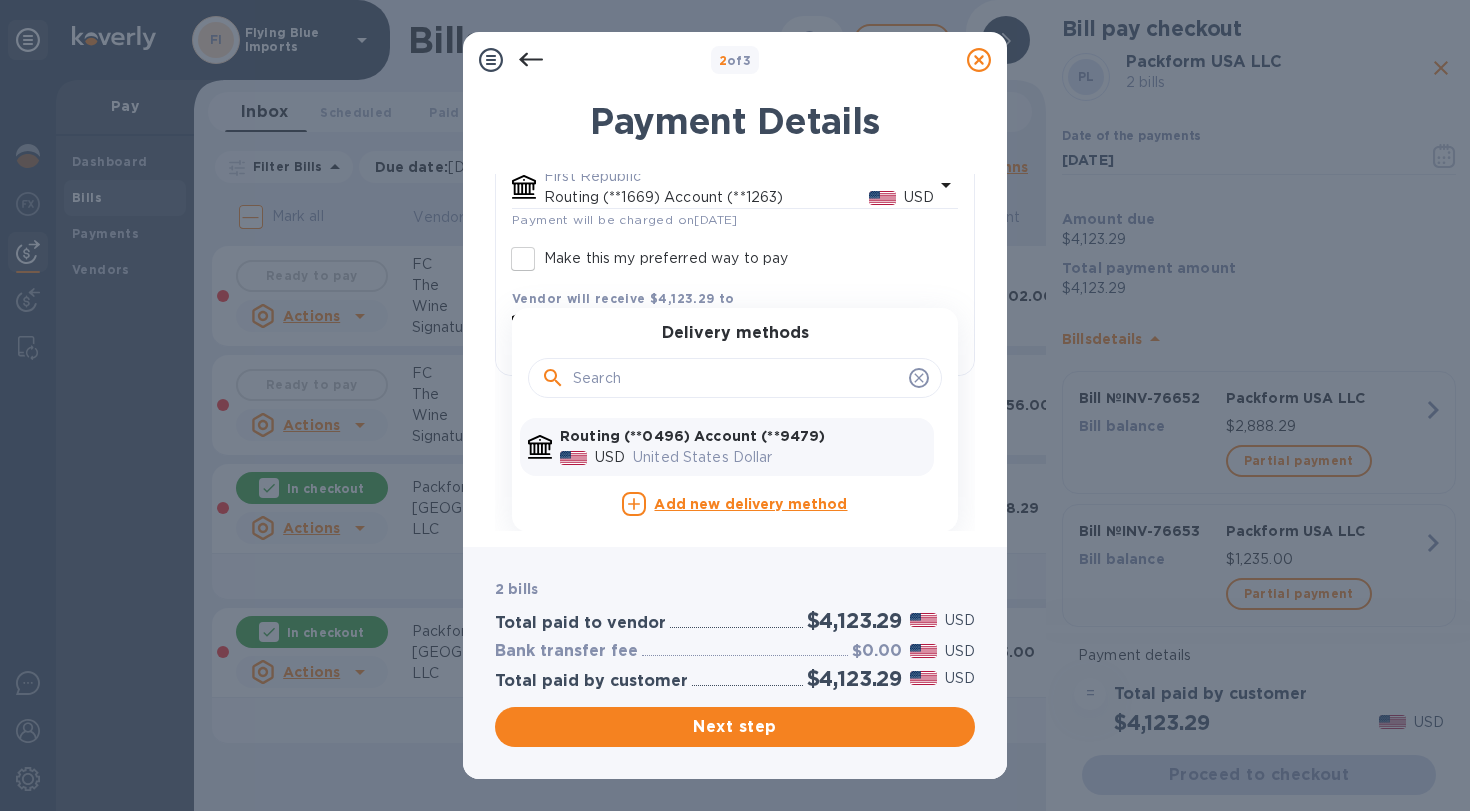 scroll, scrollTop: 181, scrollLeft: 0, axis: vertical 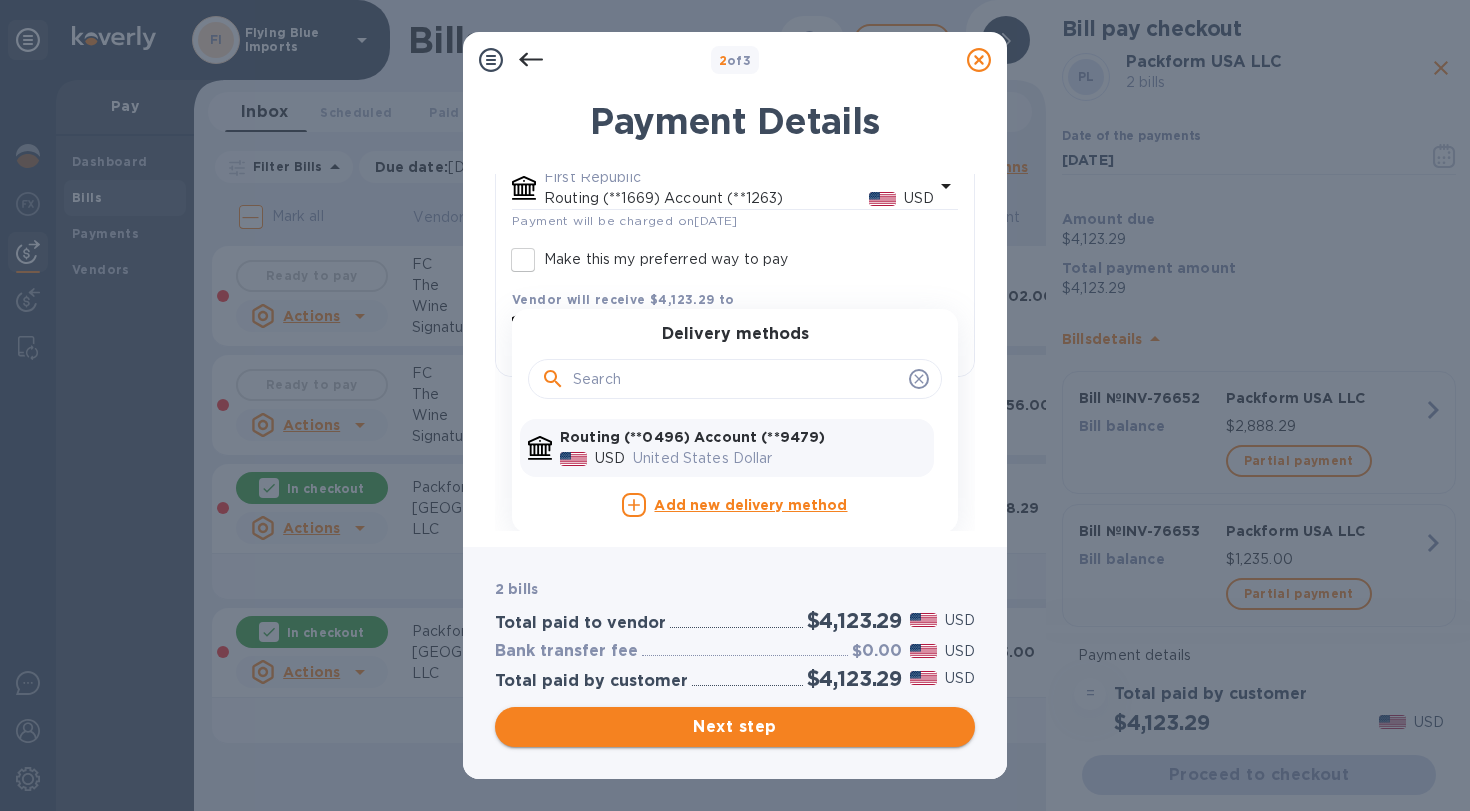 click on "Next step" at bounding box center [735, 727] 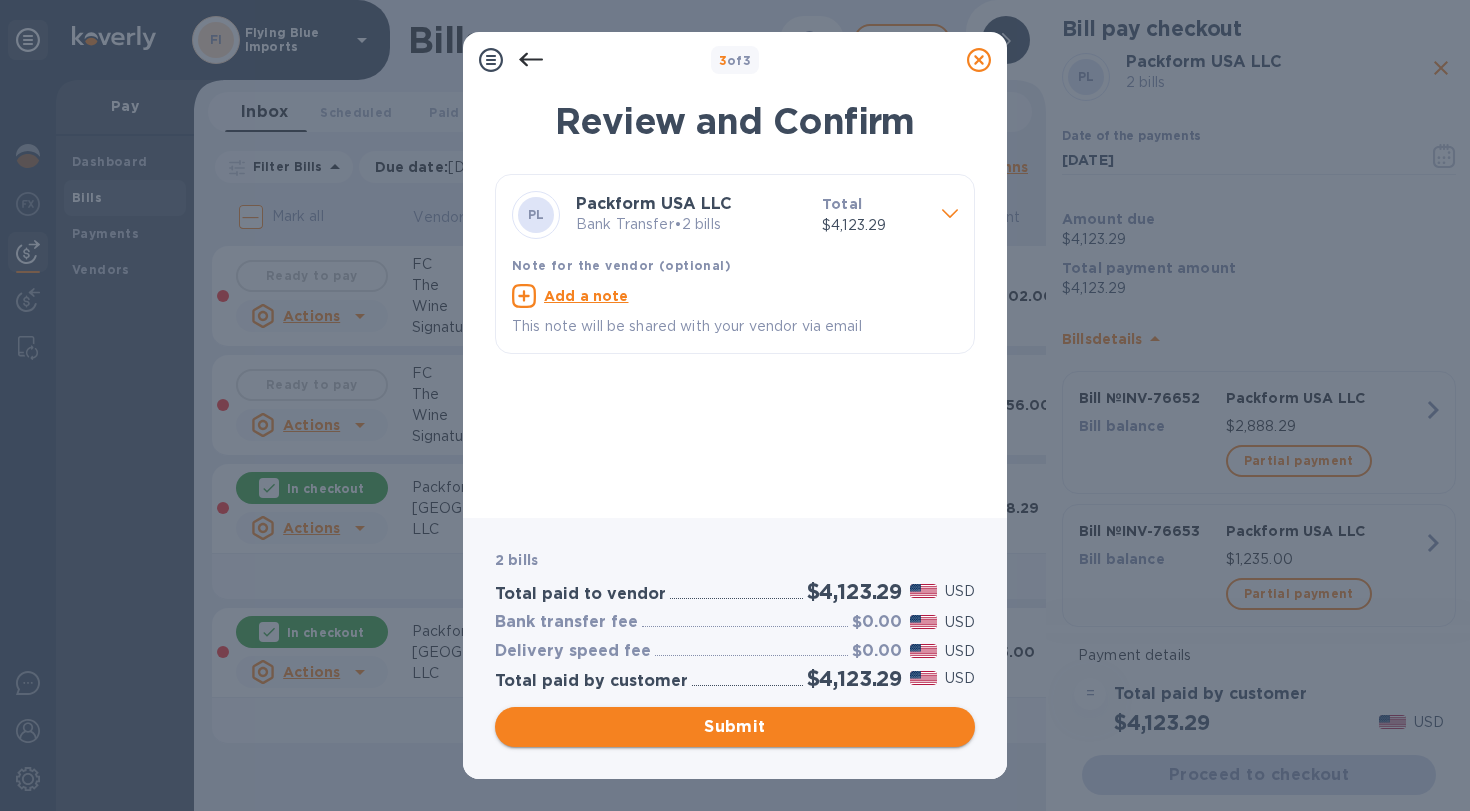 click on "Submit" at bounding box center [735, 727] 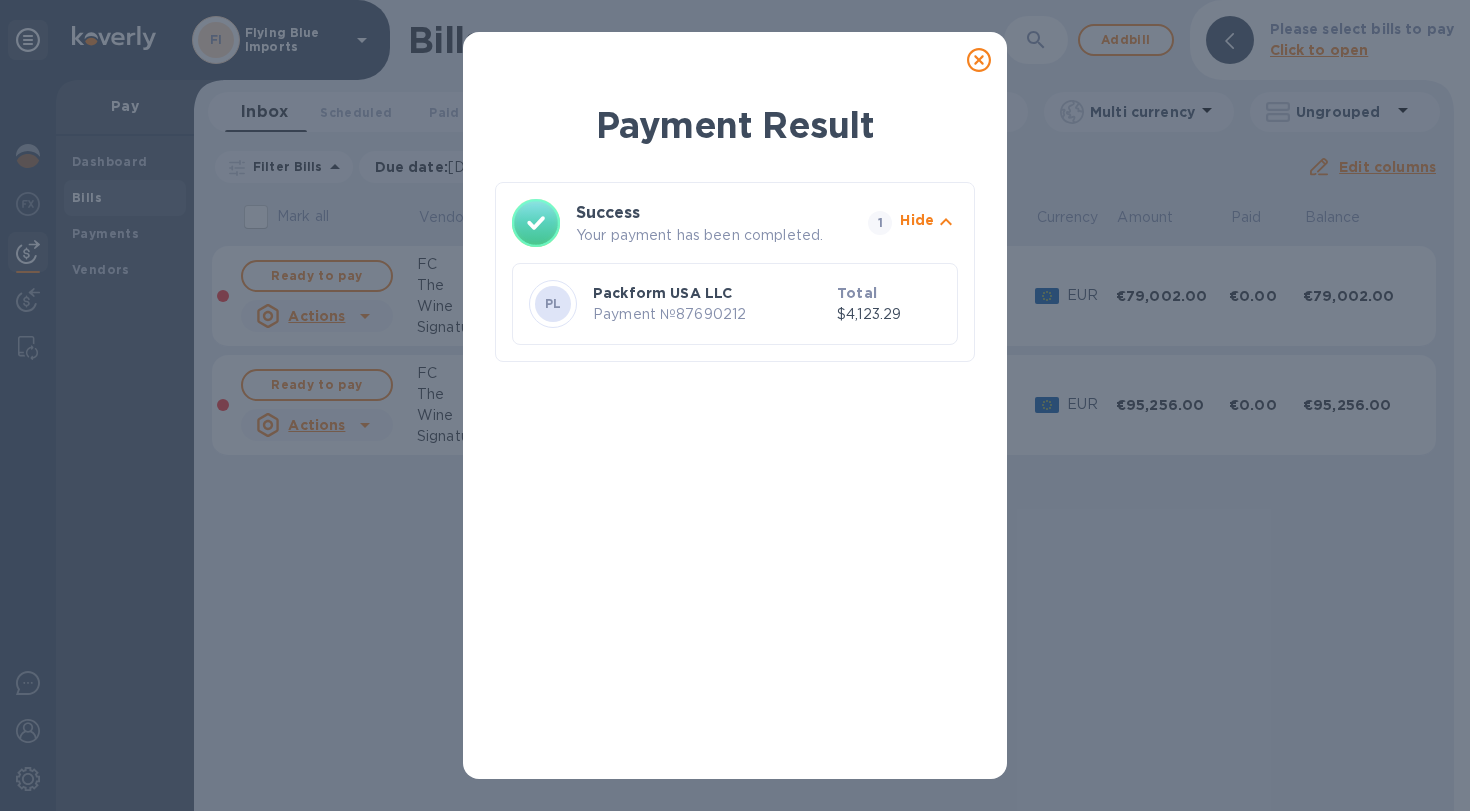 click 